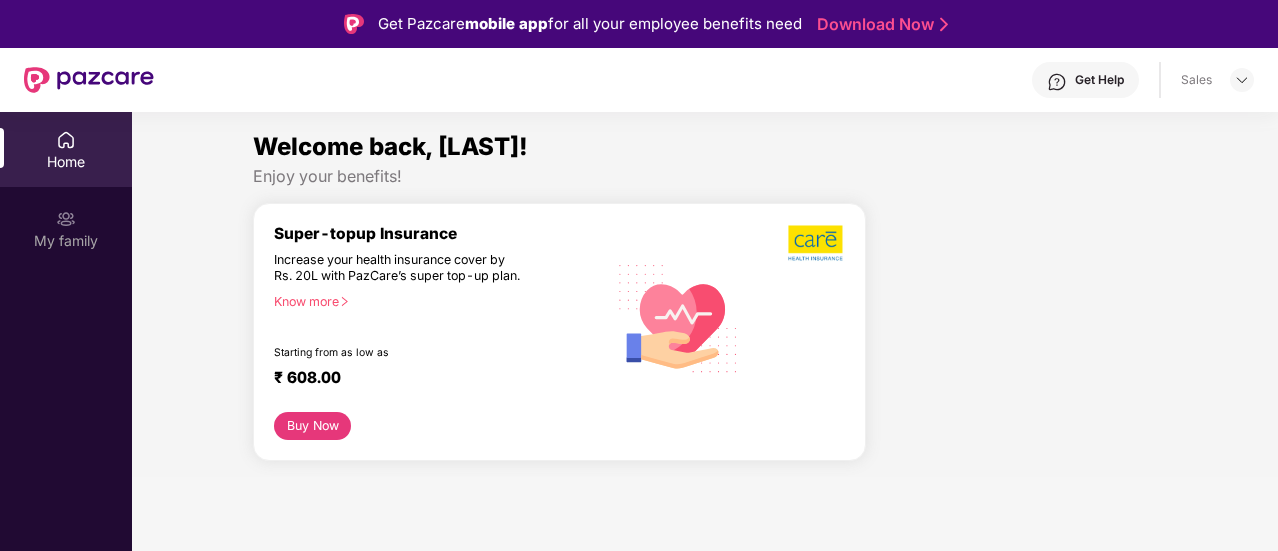 scroll, scrollTop: 0, scrollLeft: 0, axis: both 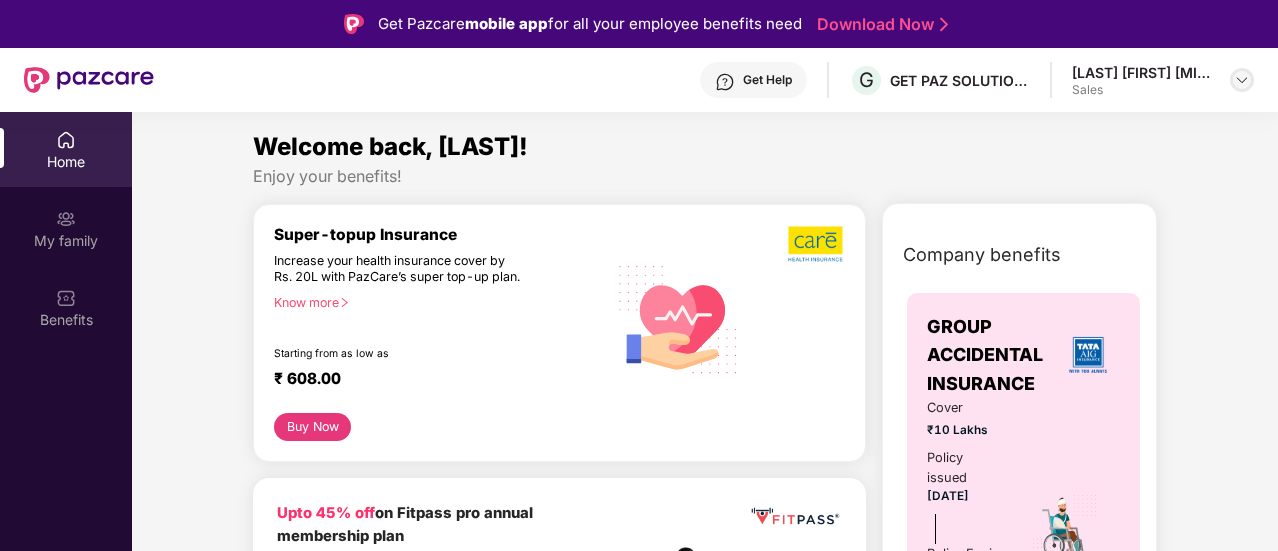 click at bounding box center [1242, 80] 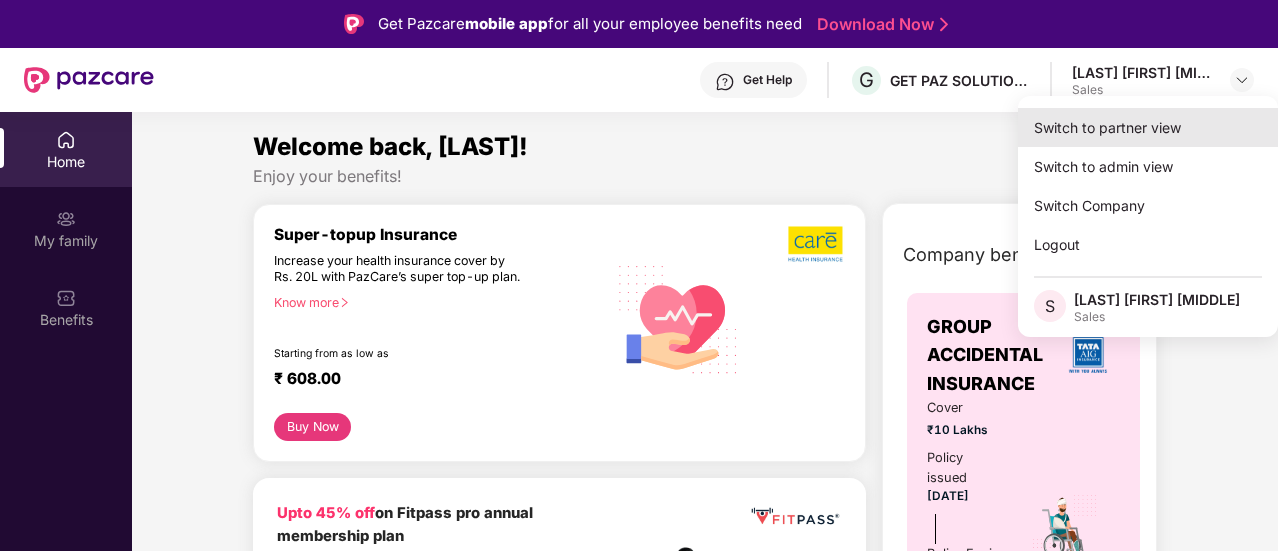 click on "Switch to partner view" at bounding box center [1148, 127] 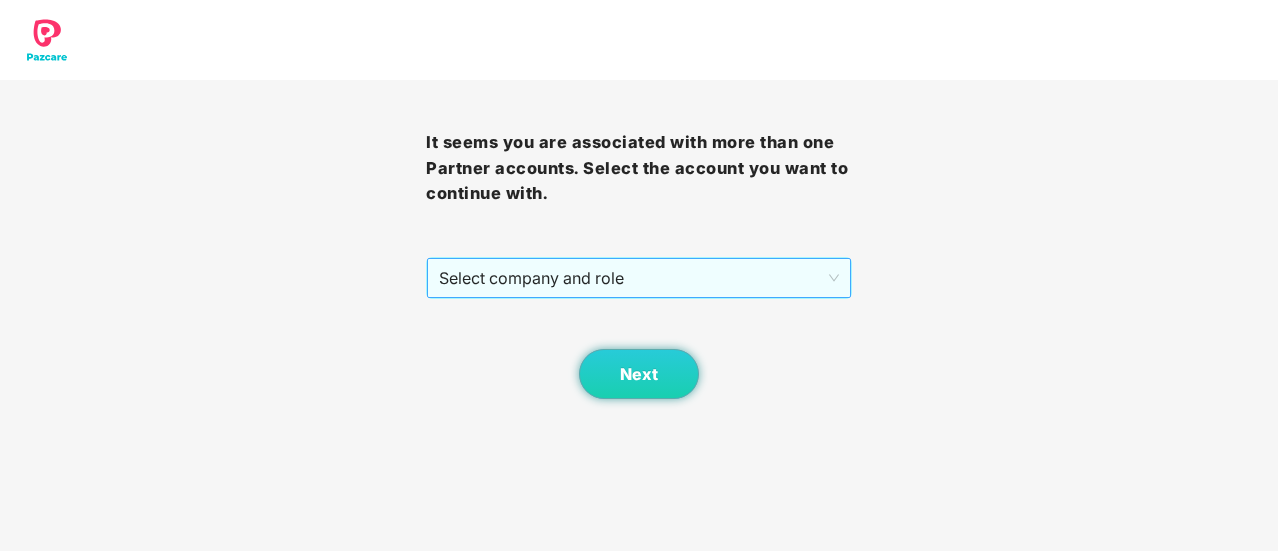 drag, startPoint x: 647, startPoint y: 256, endPoint x: 603, endPoint y: 264, distance: 44.72136 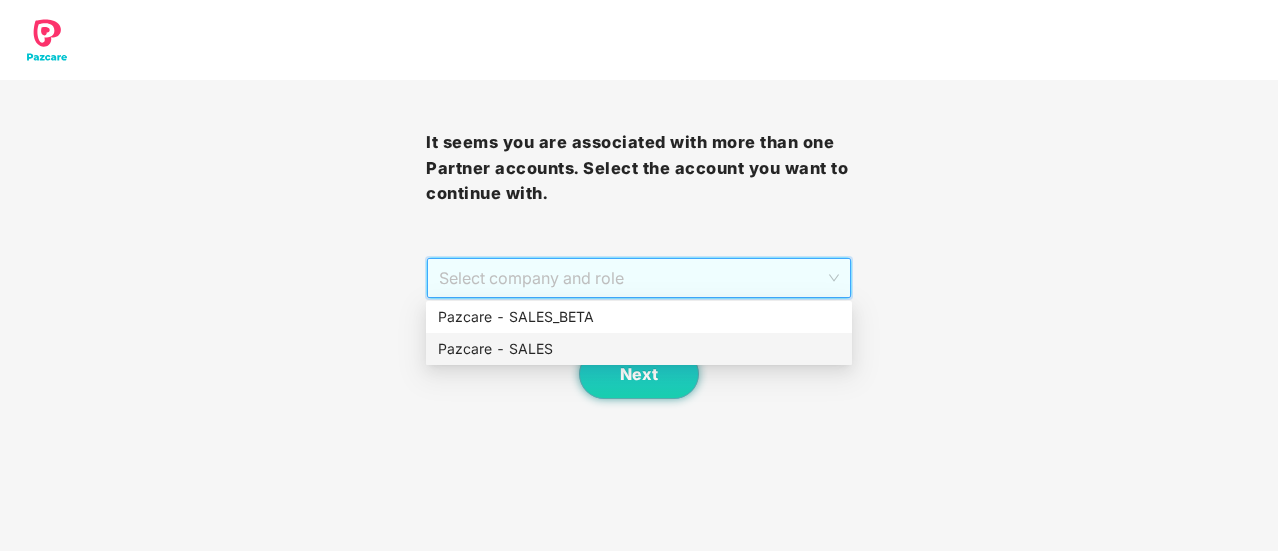 click on "Pazcare - SALES" at bounding box center [639, 349] 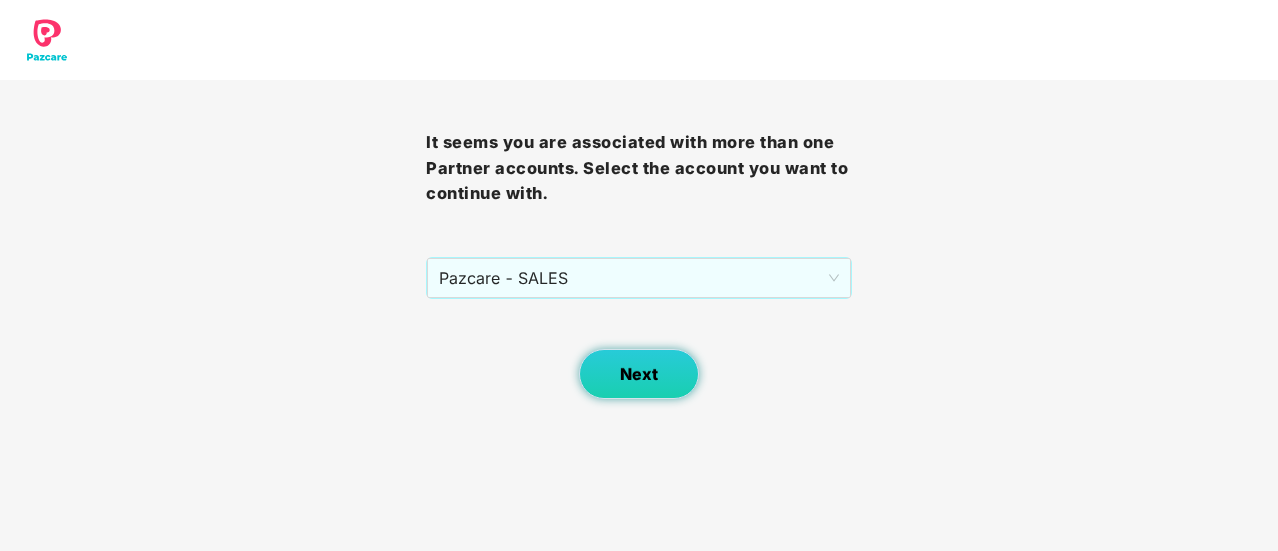 click on "Next" at bounding box center (639, 374) 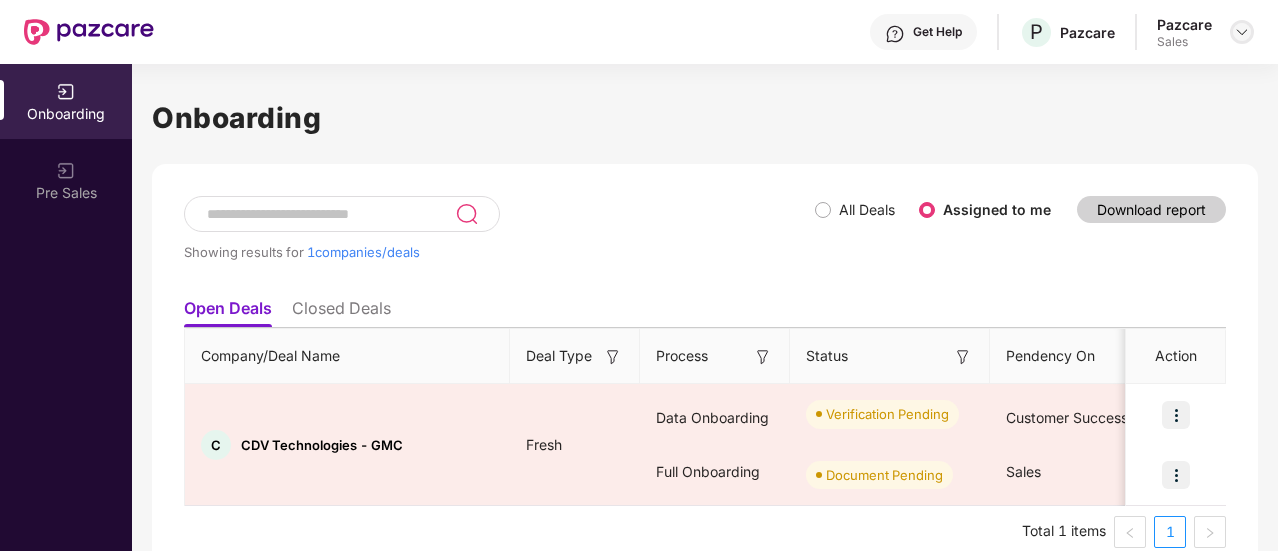 click at bounding box center (1242, 32) 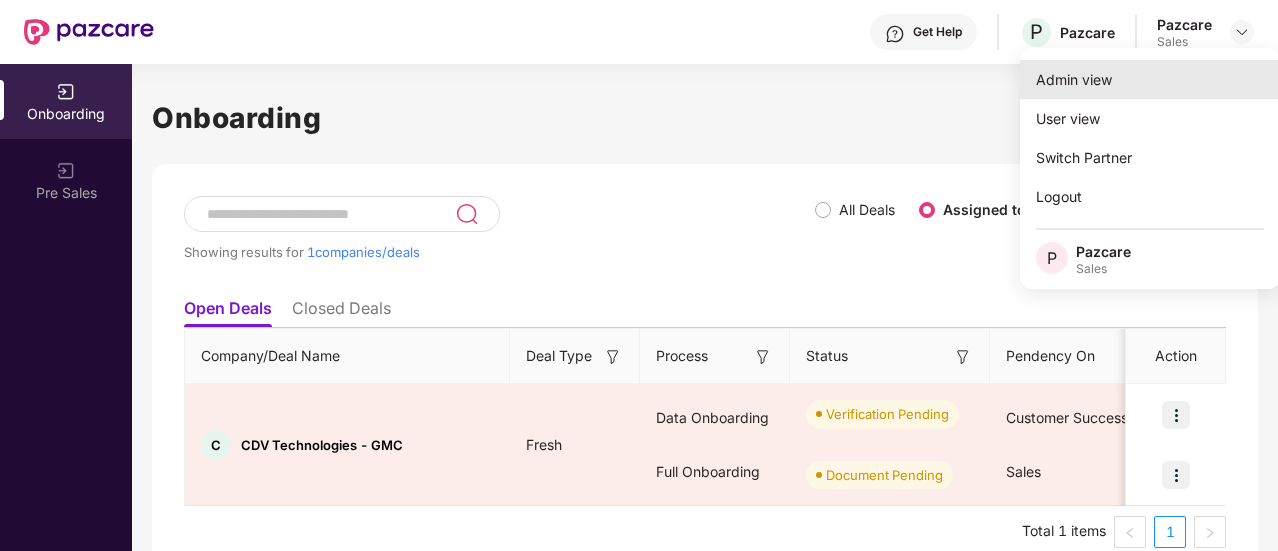 click on "Admin view" at bounding box center (1150, 79) 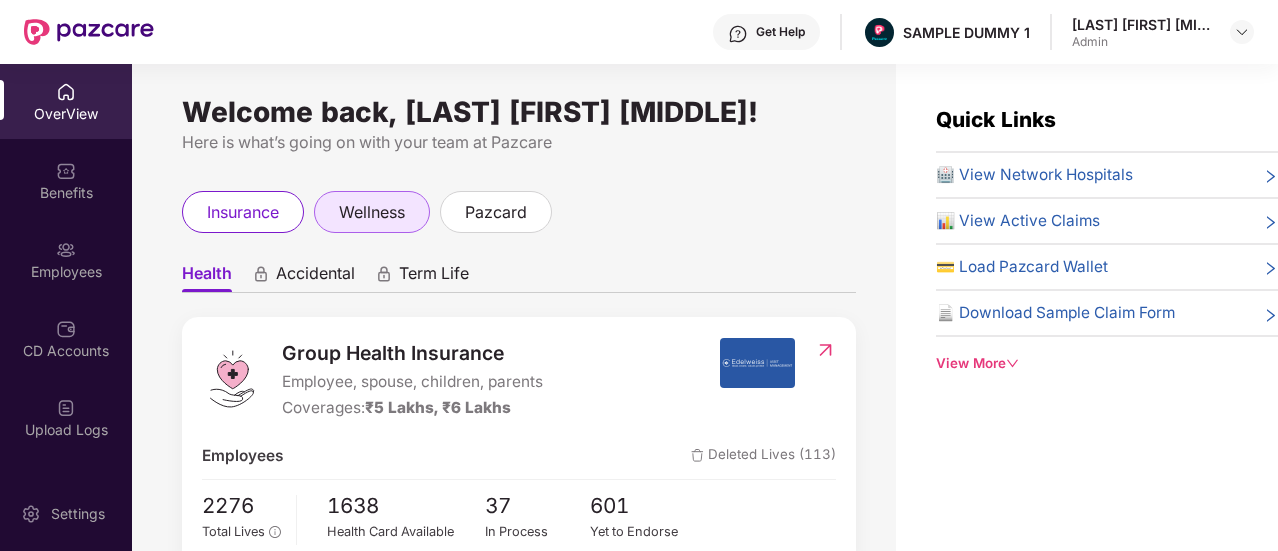 click on "wellness" at bounding box center [372, 212] 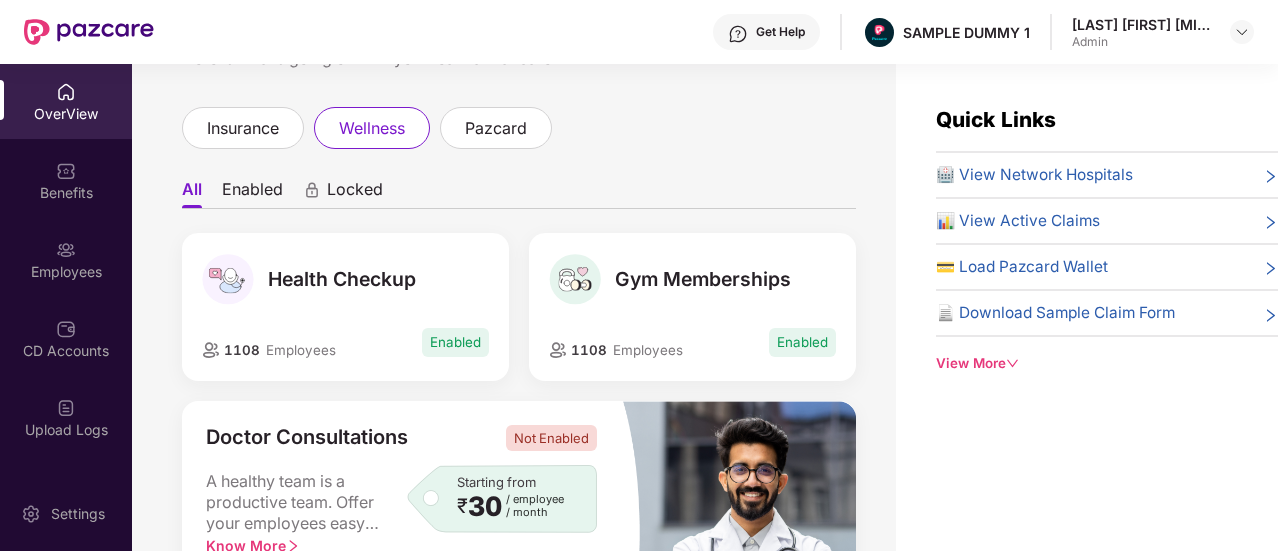 scroll, scrollTop: 120, scrollLeft: 0, axis: vertical 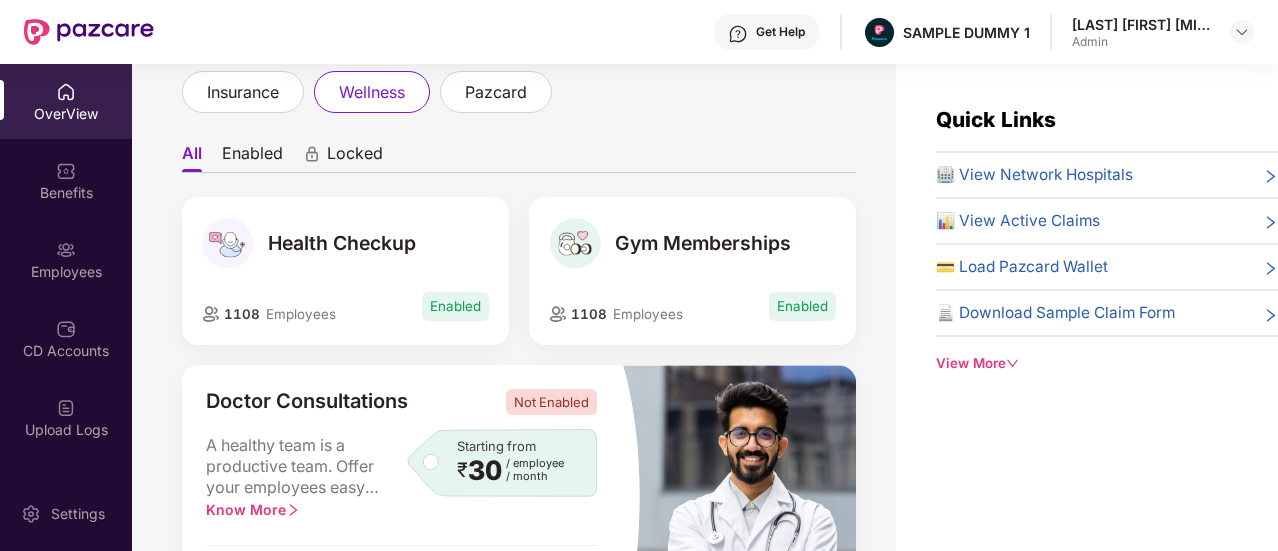 click on "All Enabled Locked Health Checkup 1108 Employees Enabled Gym Memberships 1108 Employees Enabled Doctor Consultations Not Enabled A healthy team is a productive team. Offer your employees easy doctor consultations and give the support they need to manage their health without unnecessary stress, leading to a healthier, happier, and more focused workplace. Starting from ₹ 30 / employee / month Know More Get a Call Back Mental Wellness Not Enabled Investing in your employees' mental health is an investment in your company's success. Offer Mental wellness benefits to foster a positive work culture where employees feel supported, leading to better retention, productivity, and overall performance. Starting from ₹ 20 / employee / month Know More Get a Call Back Pazcare Exclusive Enabled for all employees View All ( 14 ) Get Free Fertility Consultation Get upto 27% off on prescription medicines. Get Flat 30% Off onall Eat better orders Vaccination, Get ready for a Vaccination season! Get flat" at bounding box center [519, 796] 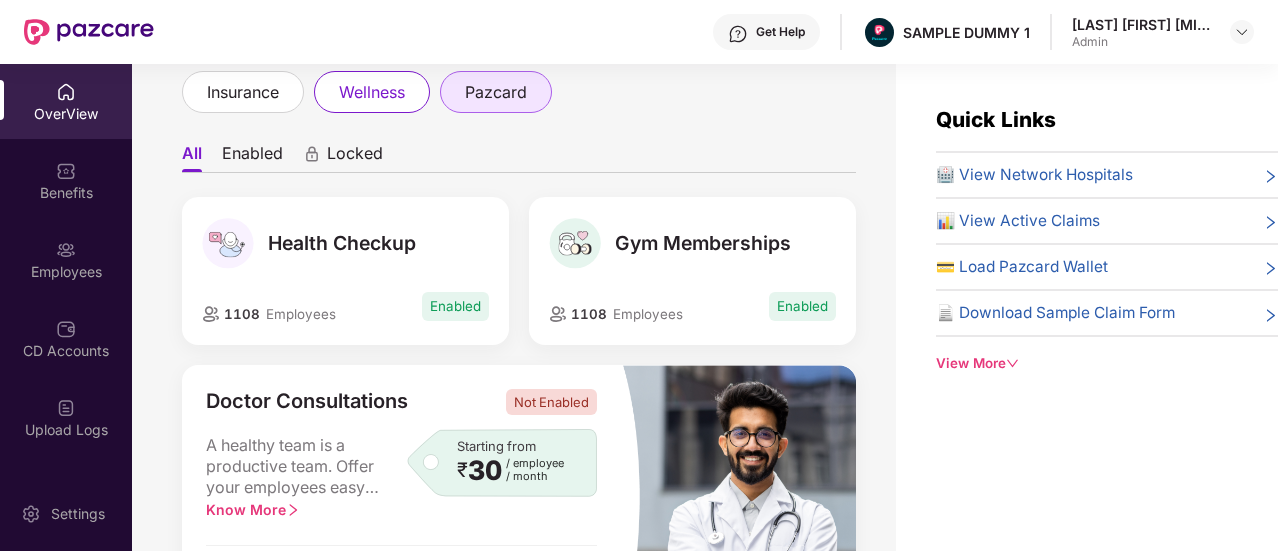 click on "pazcard" at bounding box center (496, 92) 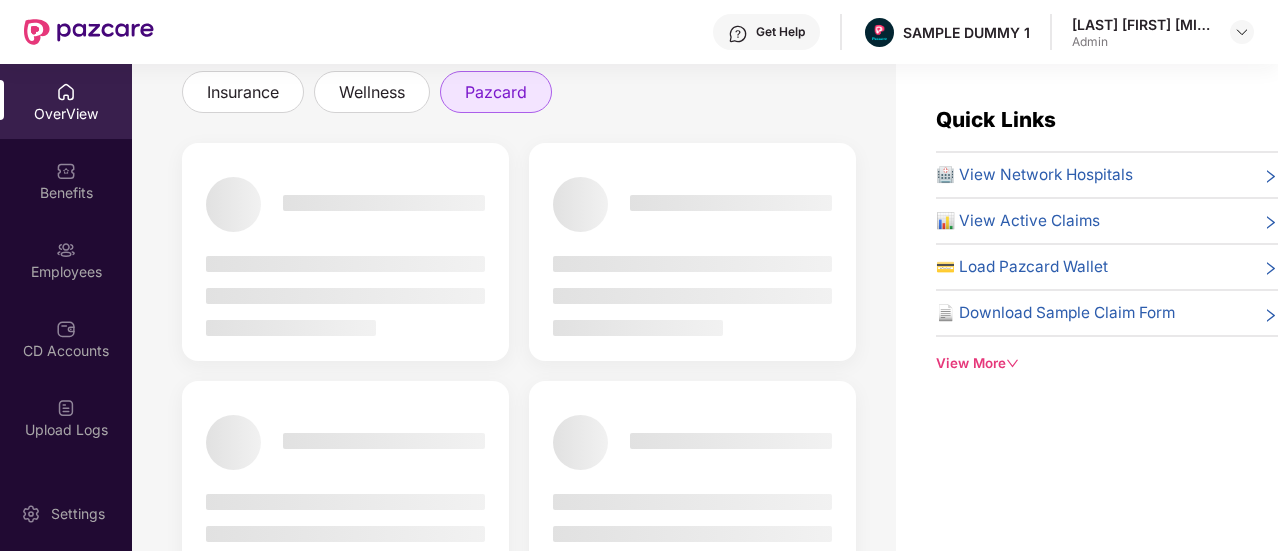 scroll, scrollTop: 0, scrollLeft: 0, axis: both 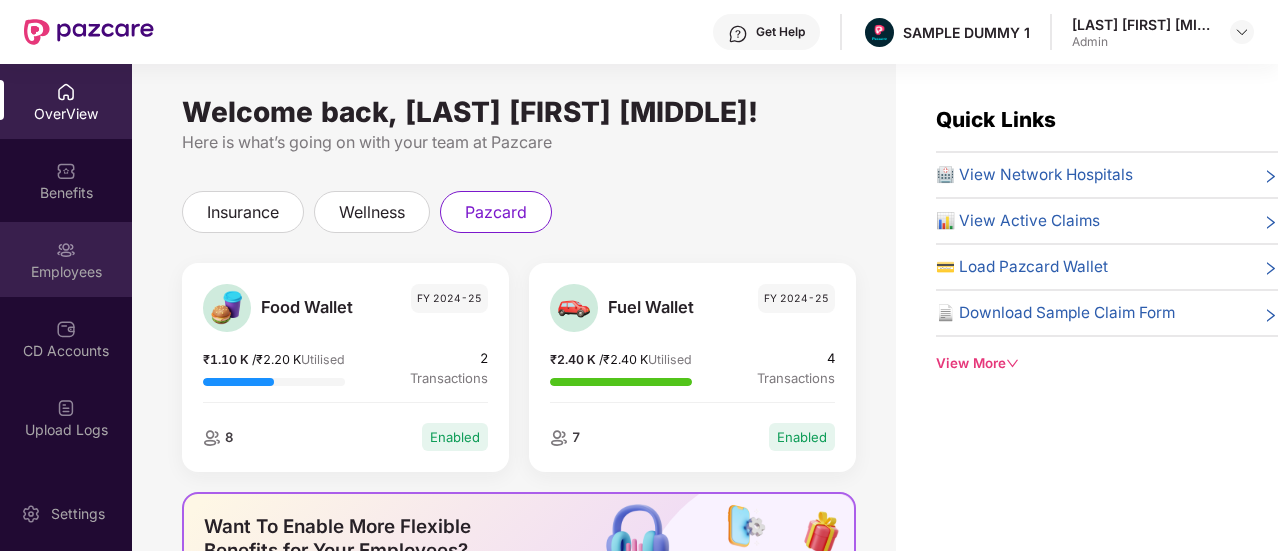 click on "Employees" at bounding box center (66, 272) 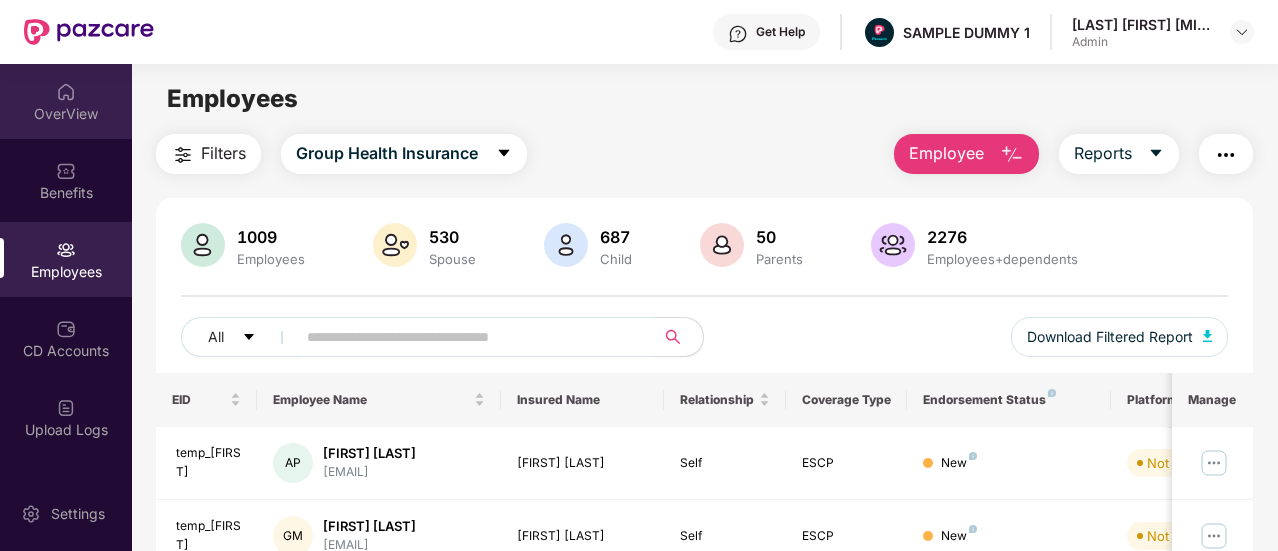click on "OverView" at bounding box center (66, 114) 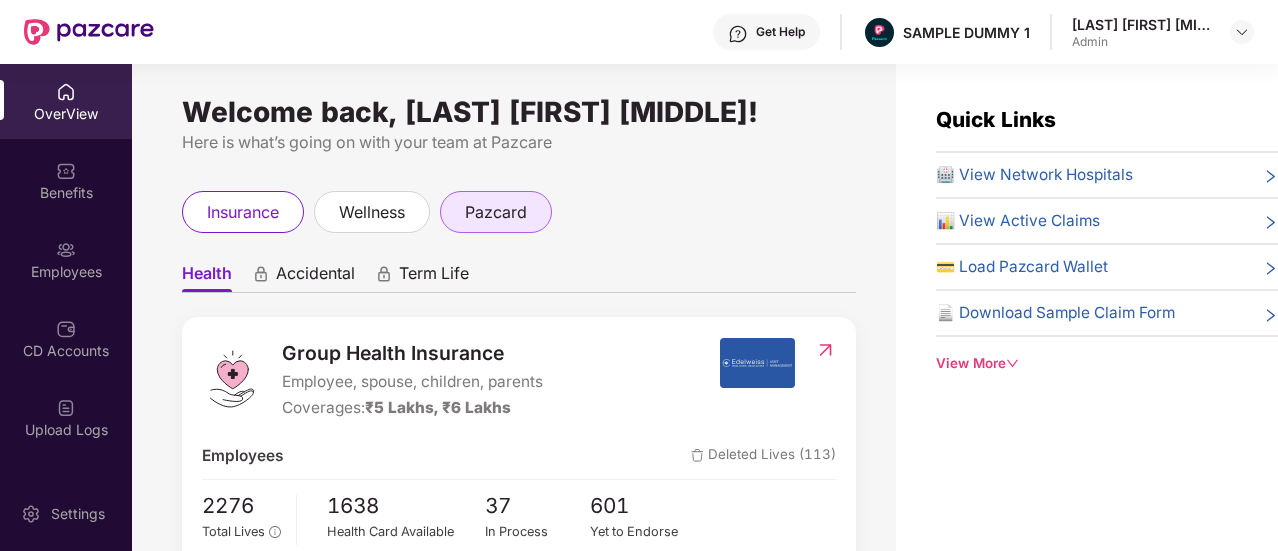 click on "pazcard" at bounding box center (496, 212) 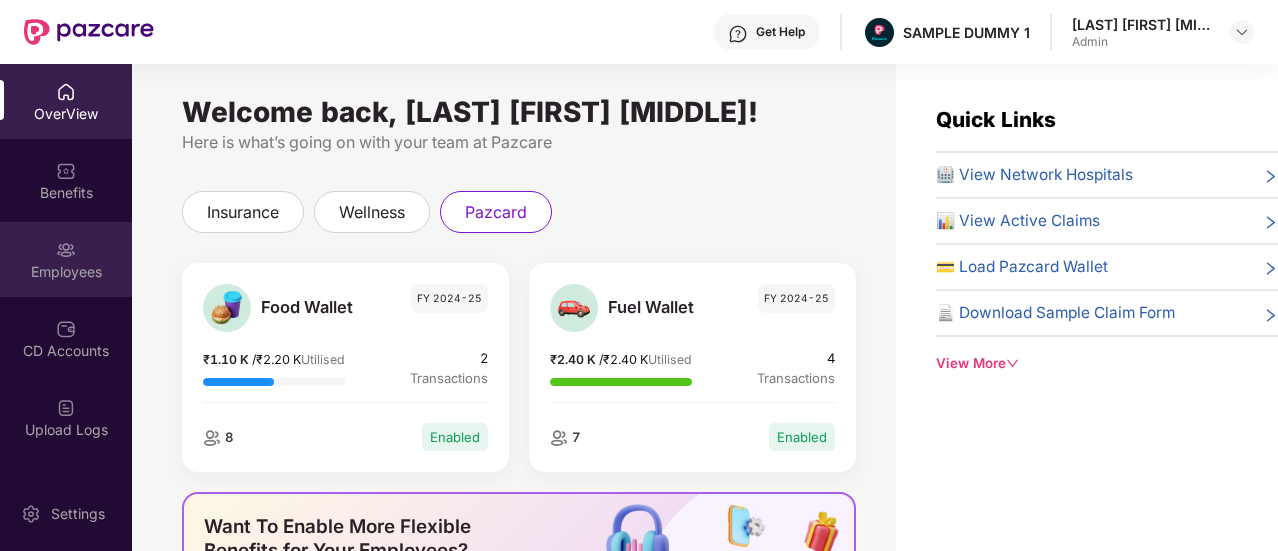 click on "Employees" at bounding box center (66, 272) 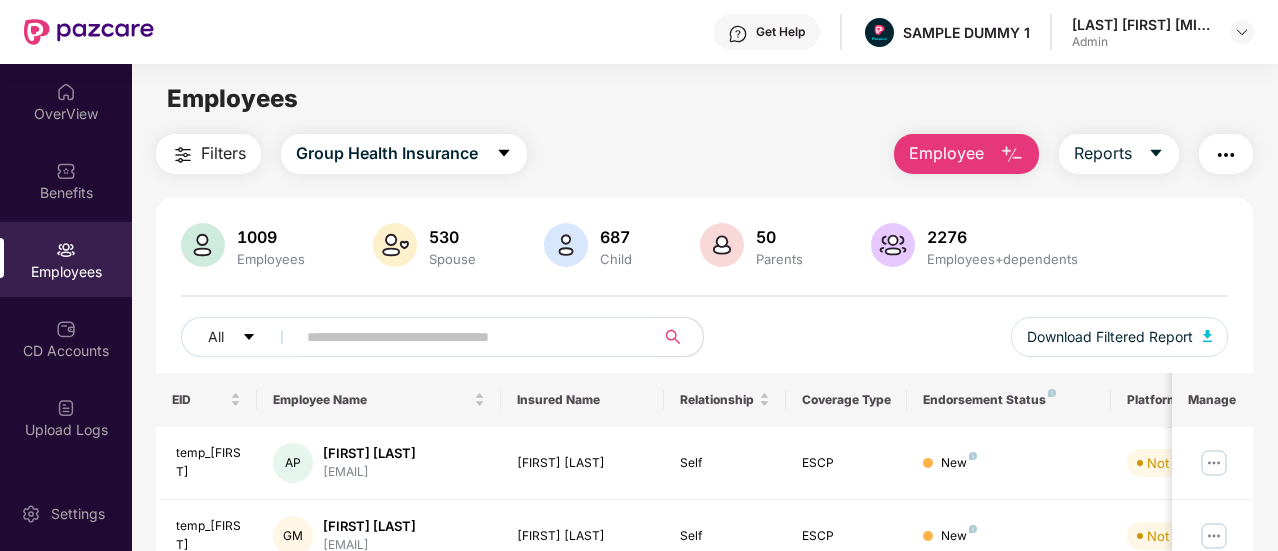 click on "Employee" at bounding box center [966, 154] 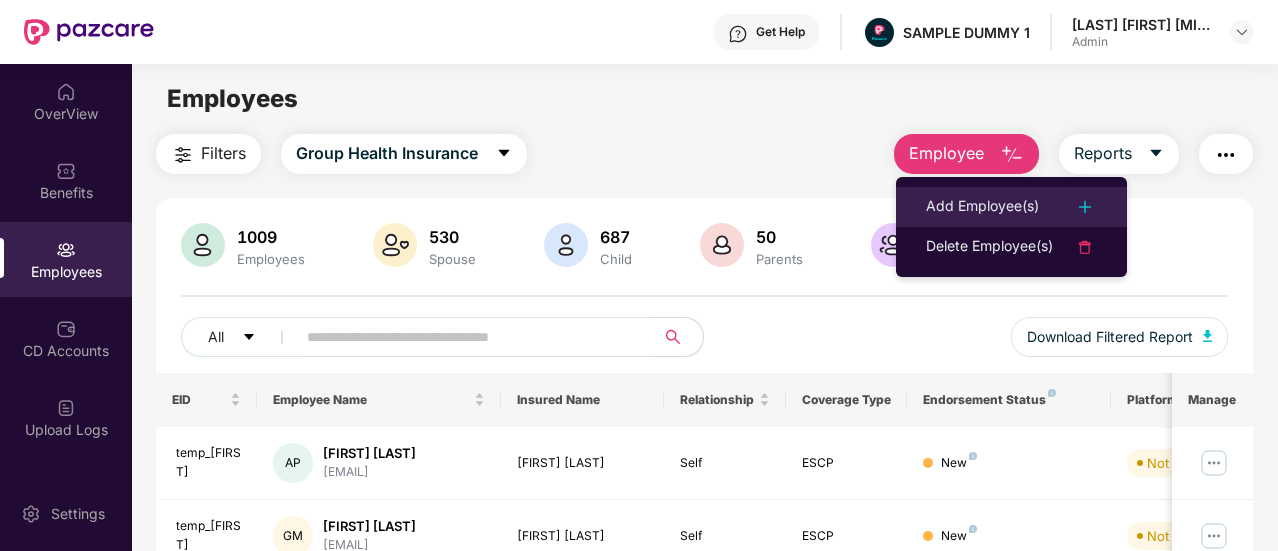 click on "Add Employee(s)" at bounding box center (982, 207) 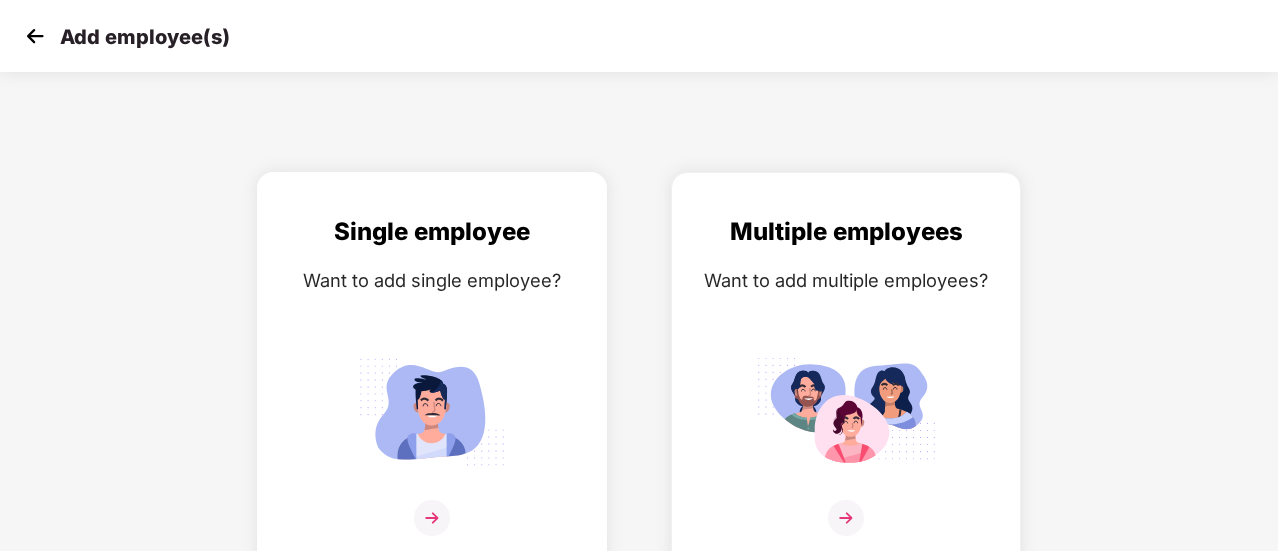 click at bounding box center [432, 411] 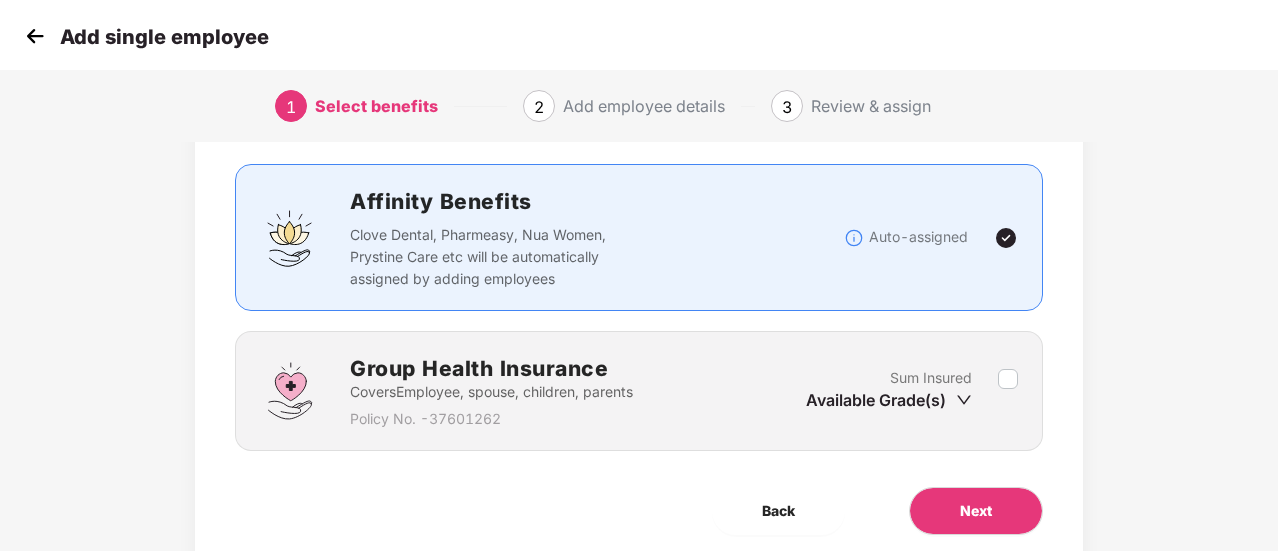 scroll, scrollTop: 186, scrollLeft: 0, axis: vertical 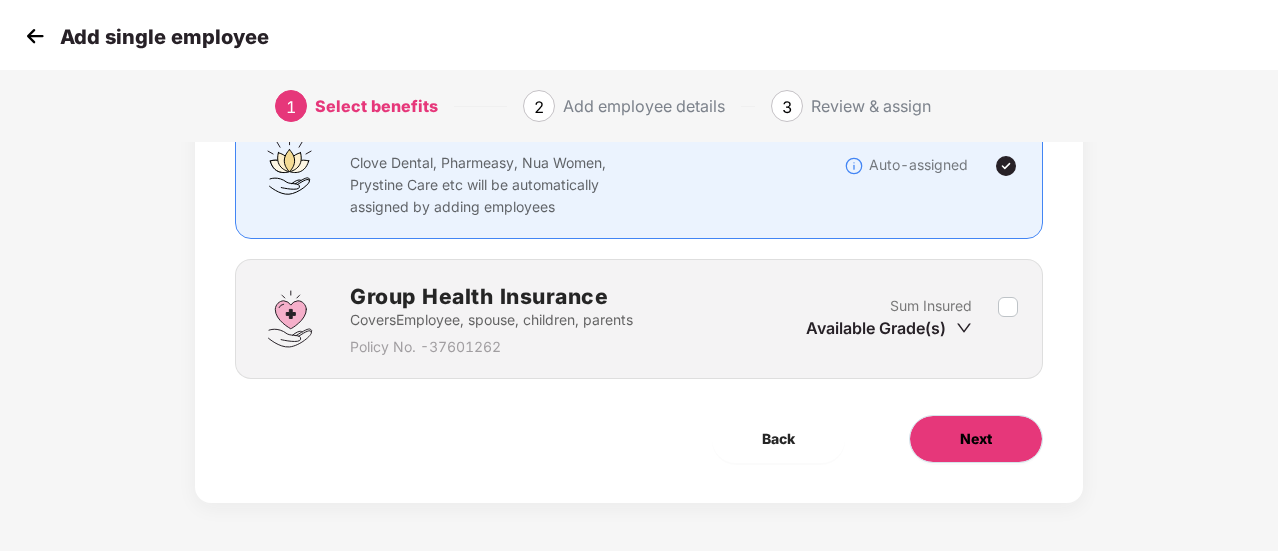 click on "Next" at bounding box center (976, 439) 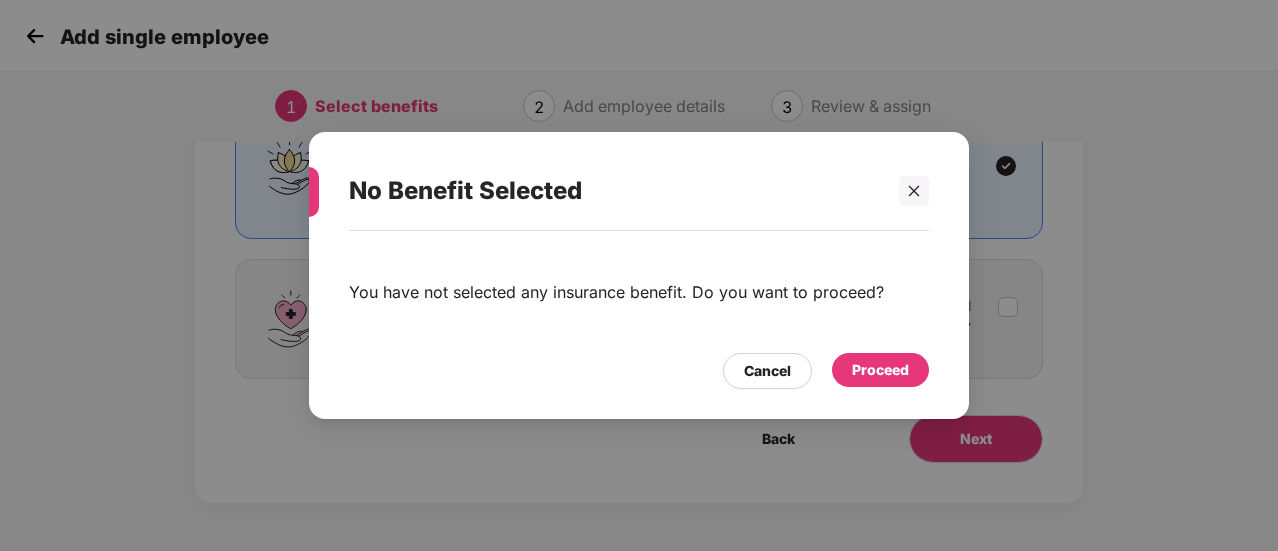 click on "You have not selected any insurance benefit. Do you want to proceed? Cancel Proceed" at bounding box center (639, 315) 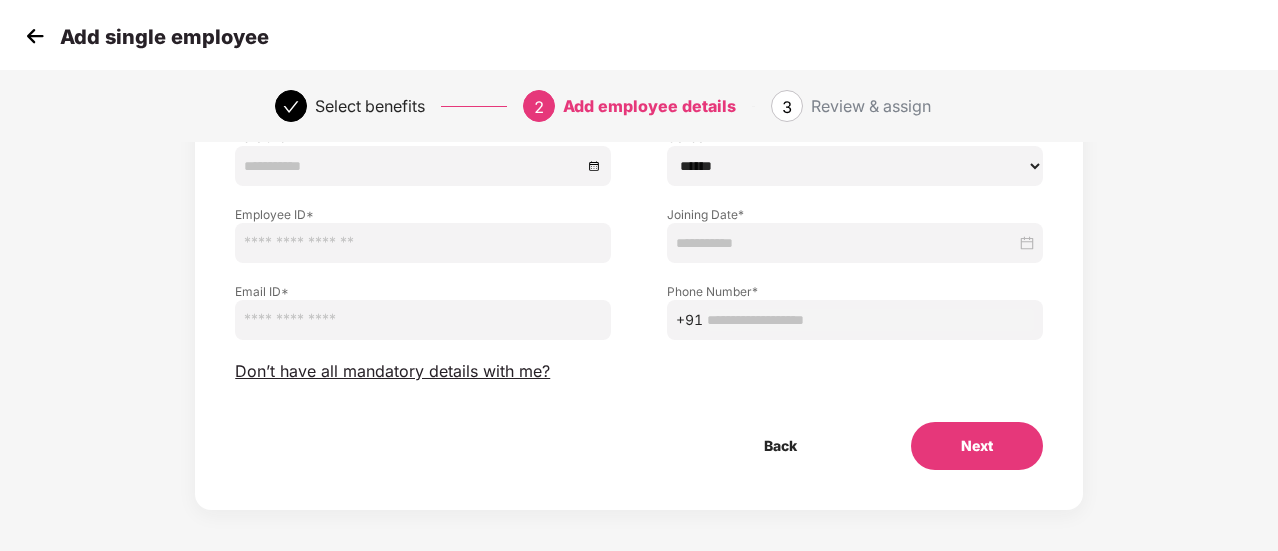 scroll, scrollTop: 250, scrollLeft: 0, axis: vertical 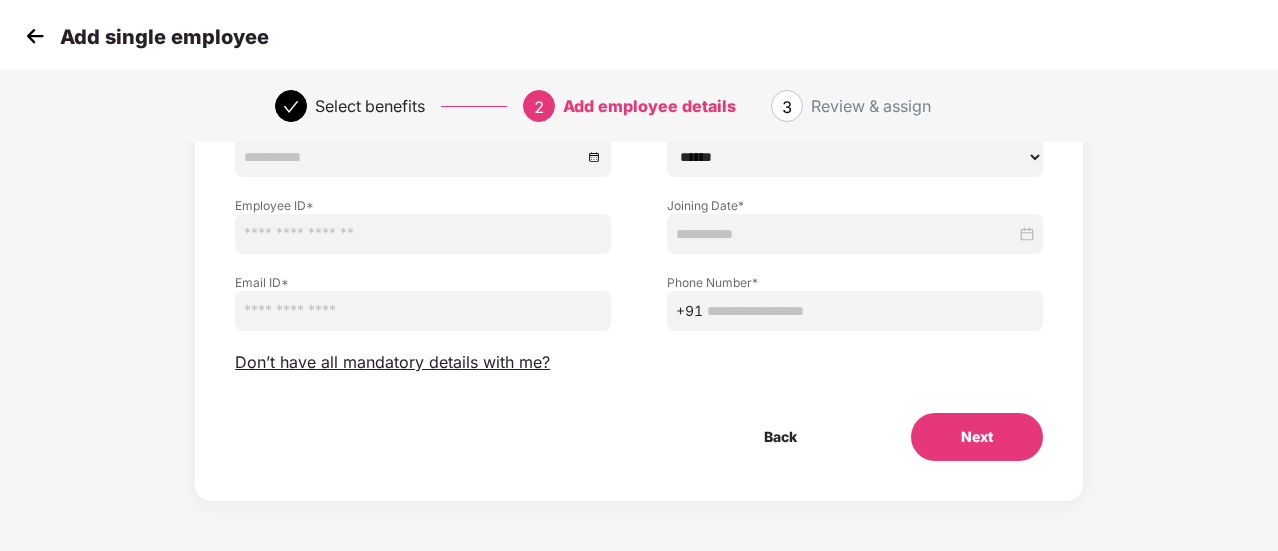 click on "Employee Details Please provide all the mandatory details of the employee First & Middle name * Last name Date of birth * Gender * ****** **** ****** Employee ID * Joining Date * Email ID * Phone Number * +91 Don’t have all mandatory details with me? Back Next" at bounding box center (639, 207) 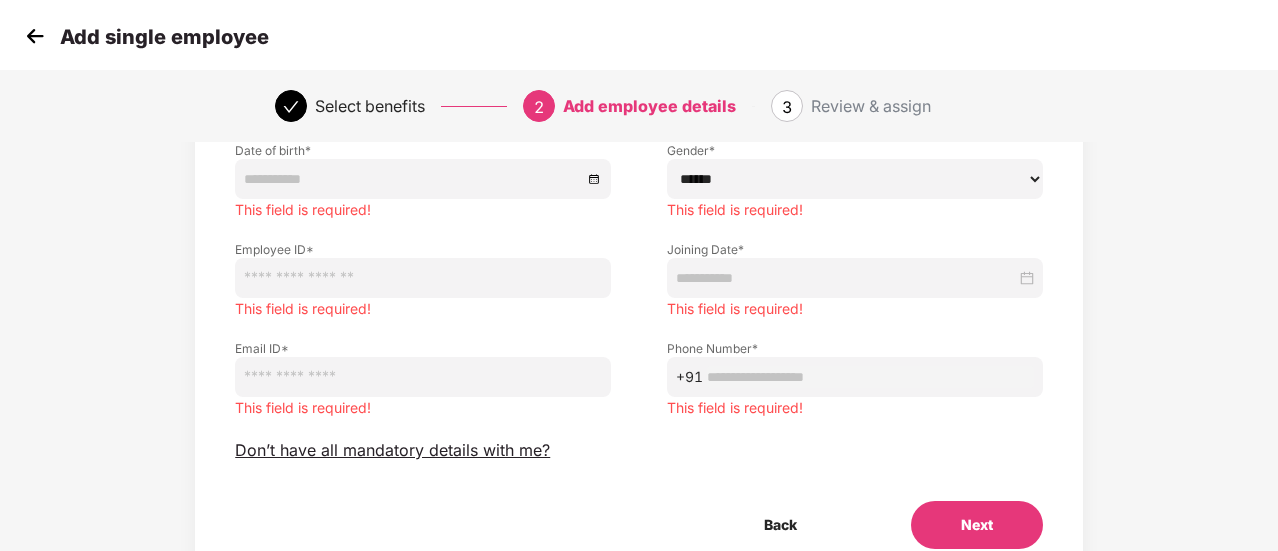 click at bounding box center (35, 36) 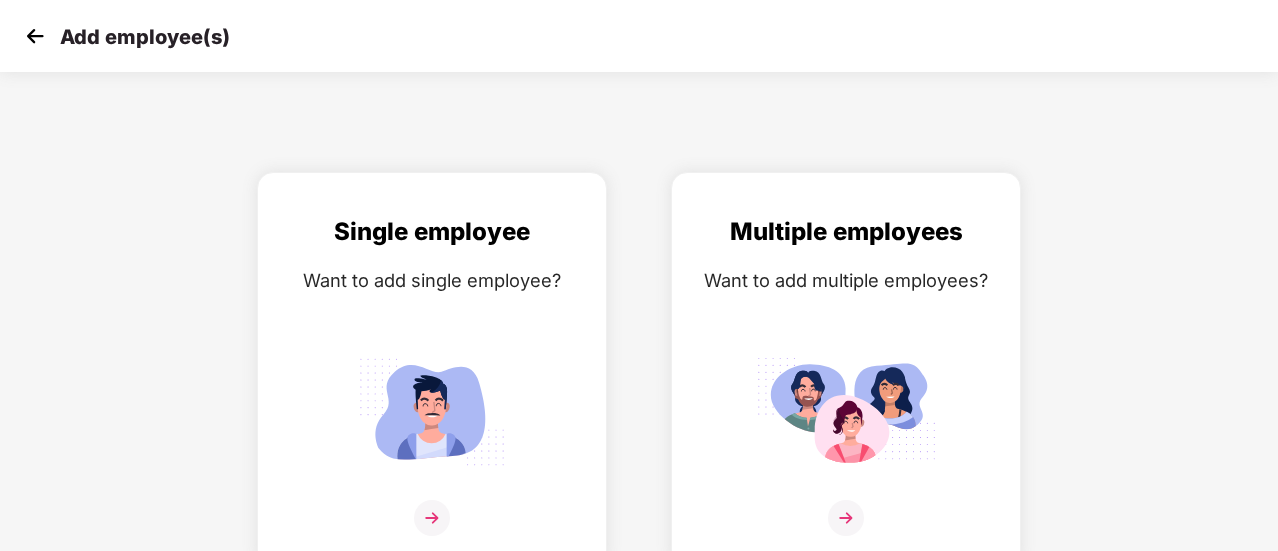 click at bounding box center (35, 36) 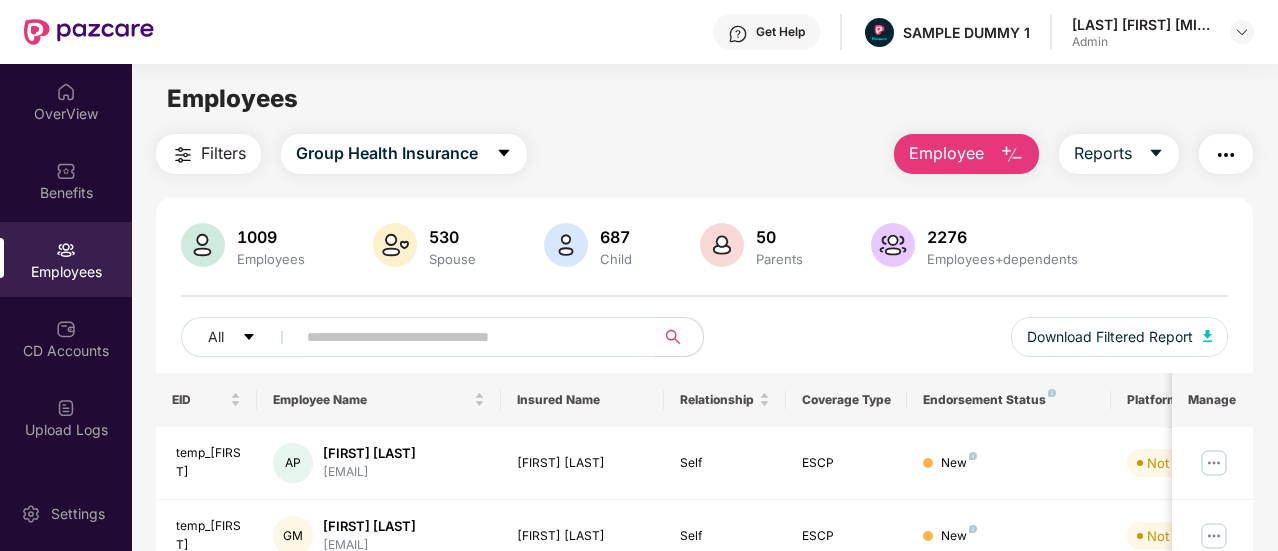 scroll, scrollTop: 361, scrollLeft: 0, axis: vertical 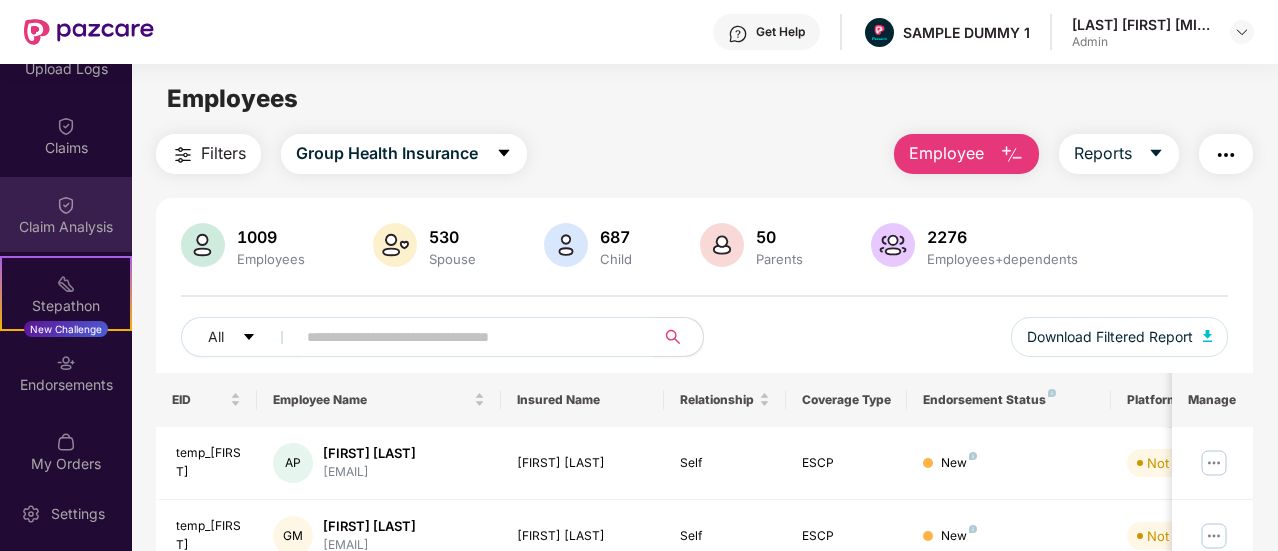 click on "Claim Analysis" at bounding box center (66, 227) 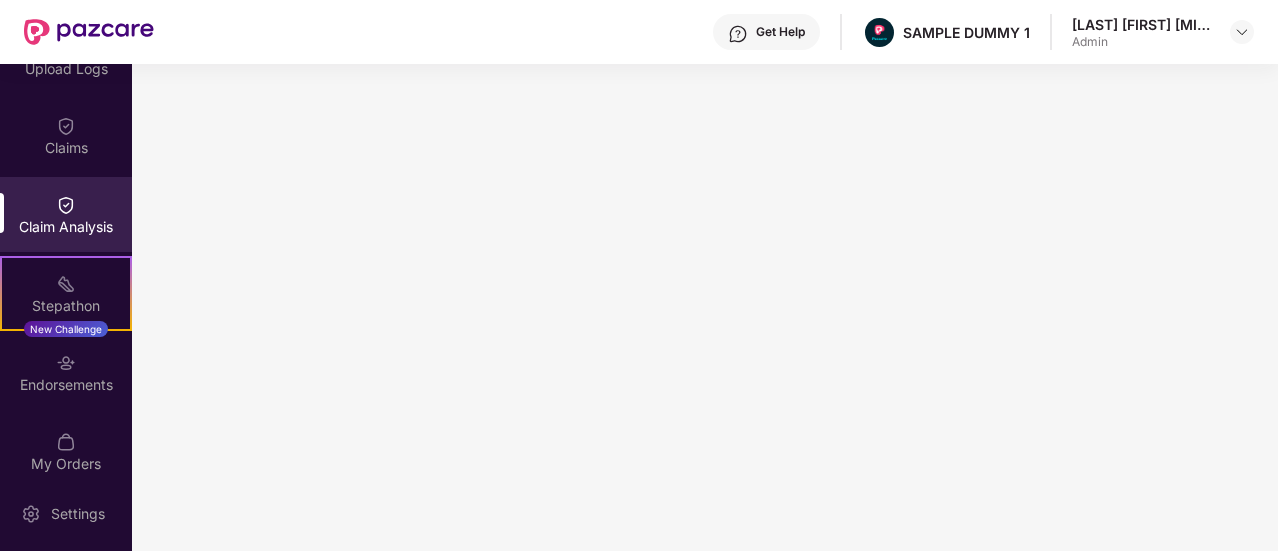 click at bounding box center [738, 34] 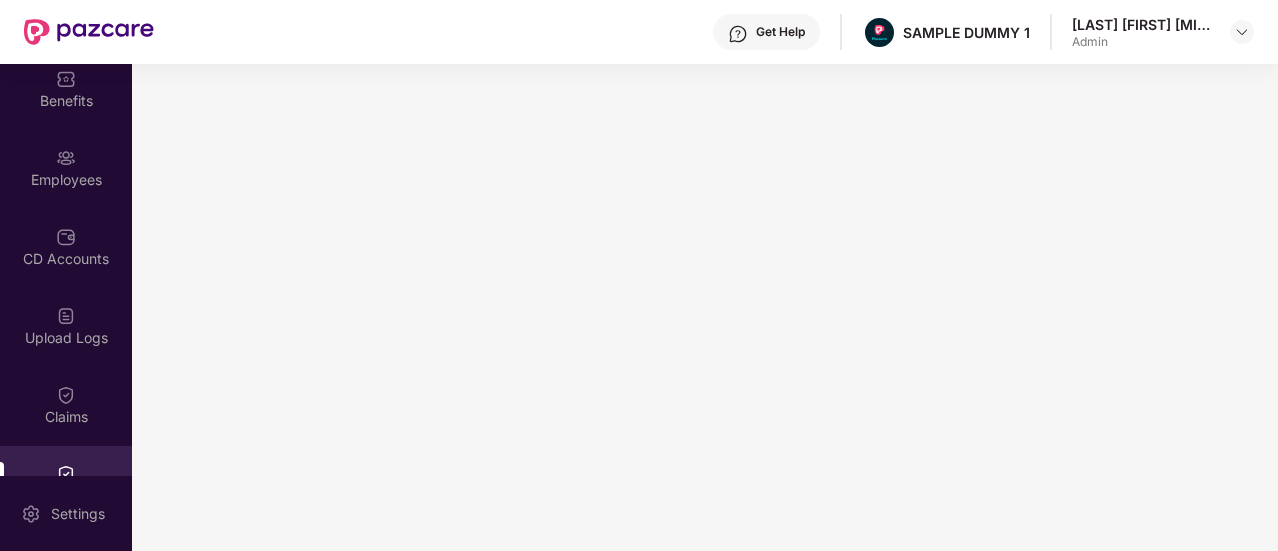 scroll, scrollTop: 0, scrollLeft: 0, axis: both 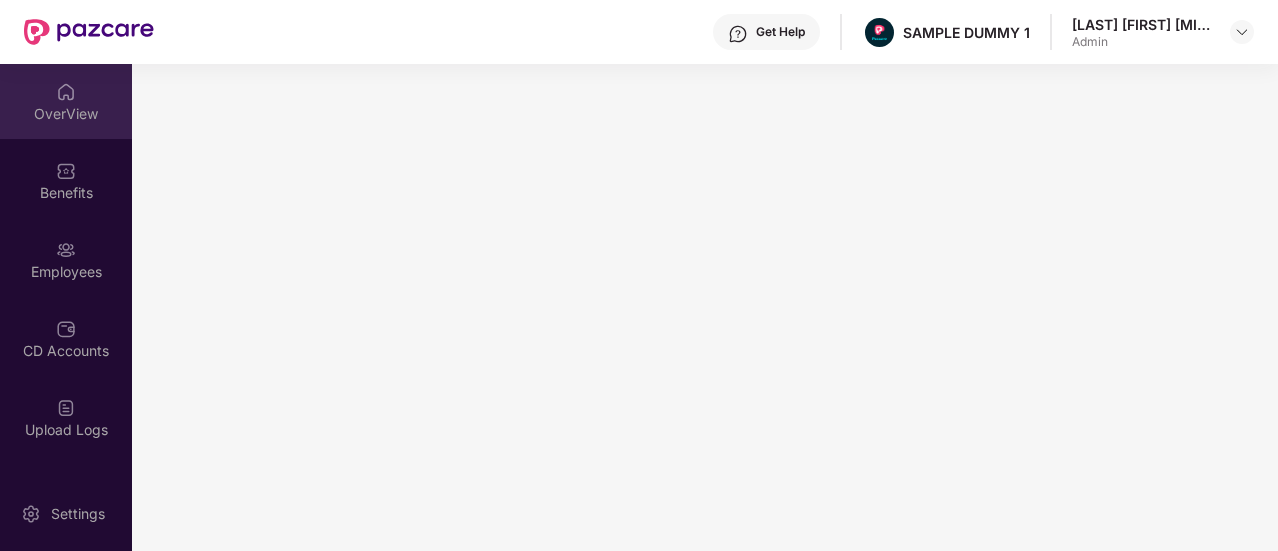 click on "OverView" at bounding box center (66, 114) 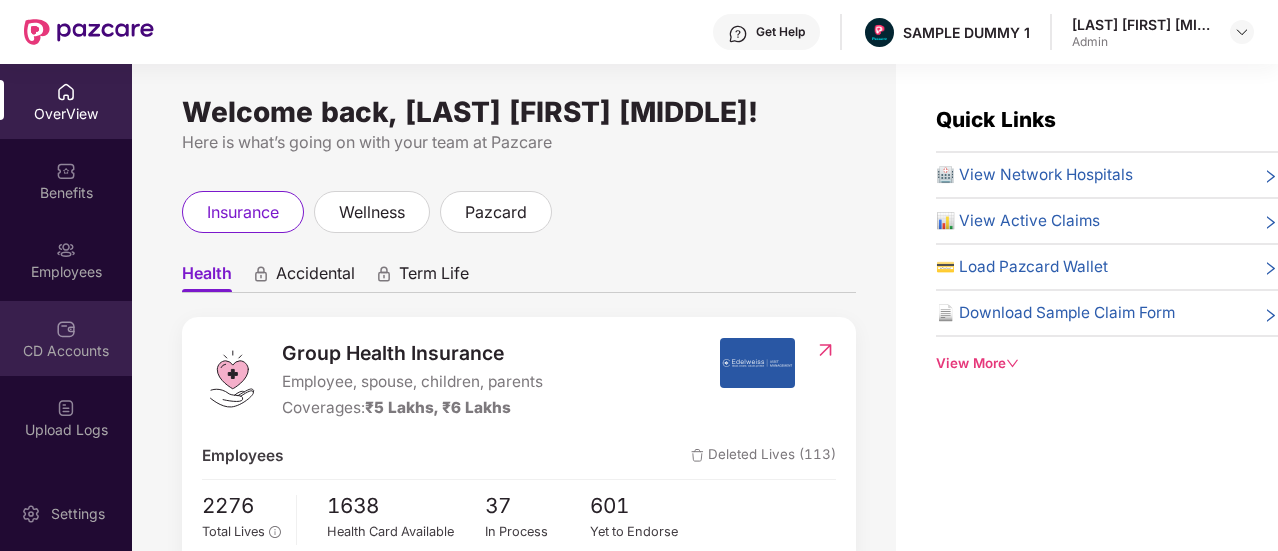 click on "CD Accounts" at bounding box center [66, 351] 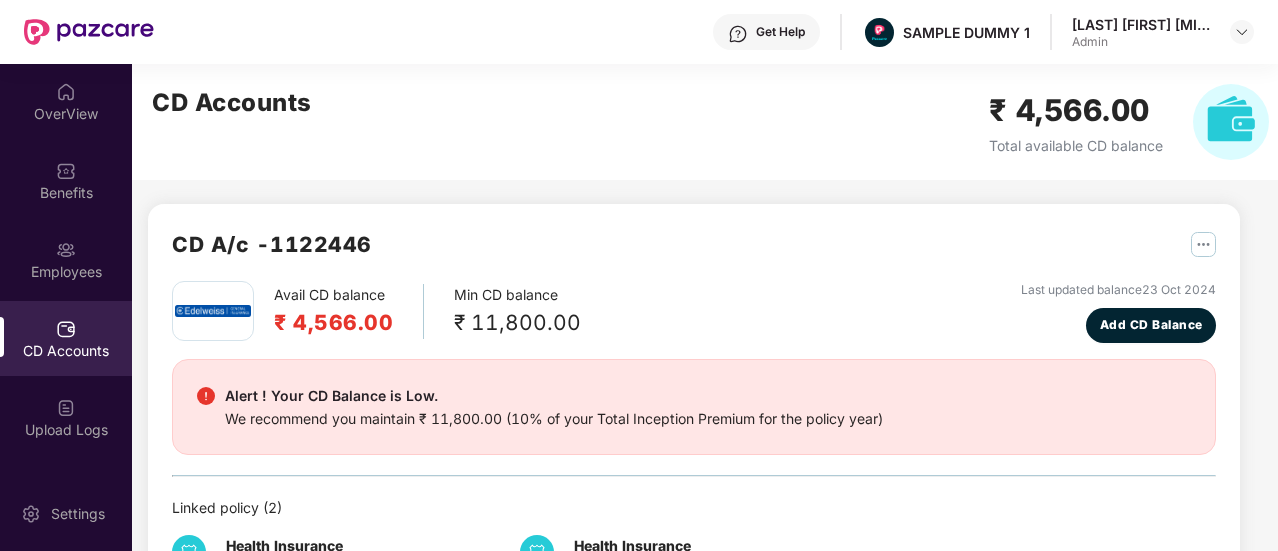 scroll, scrollTop: 40, scrollLeft: 0, axis: vertical 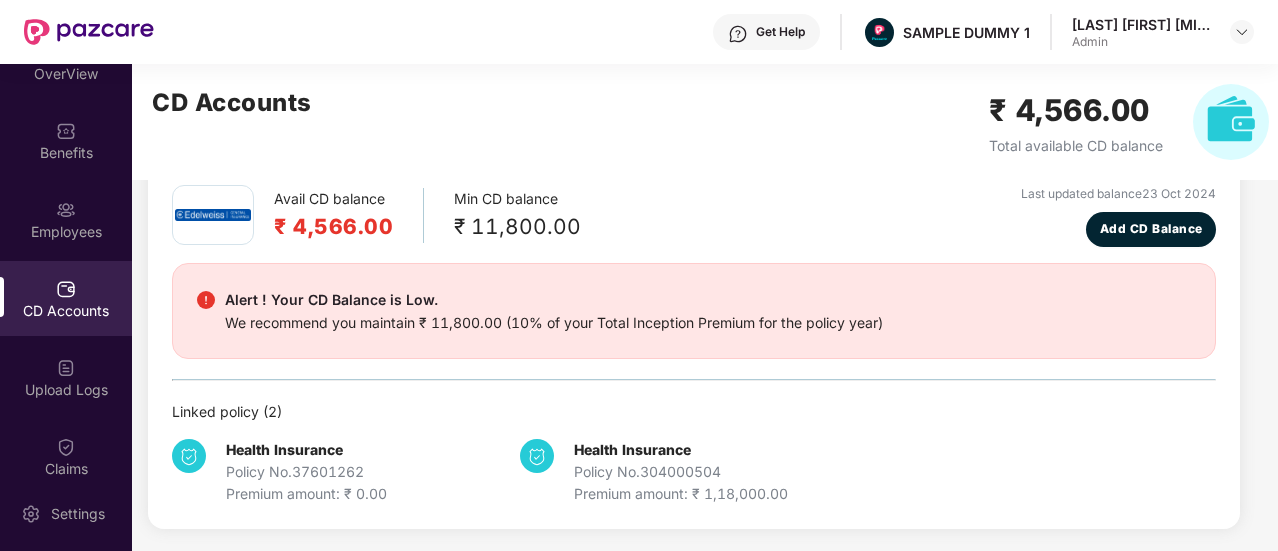 click on "CD A/c - [ACCOUNT_NUMBER] Avail CD balance ₹ 4,566.00 Min CD balance ₹ 11,800.00 Last updated balance [DATE] Add CD Balance Alert ! Your CD Balance is Low. We recommend you maintain ₹ 11,800.00 (10% of your Total Inception Premium for the policy year) Linked policy ( 2 ) Health Insurance Policy No. [POLICY_NUMBER] Premium amount: ₹ 0.00 Health Insurance Policy No. [POLICY_NUMBER] Premium amount: ₹ 1,18,000.00" at bounding box center (694, 318) 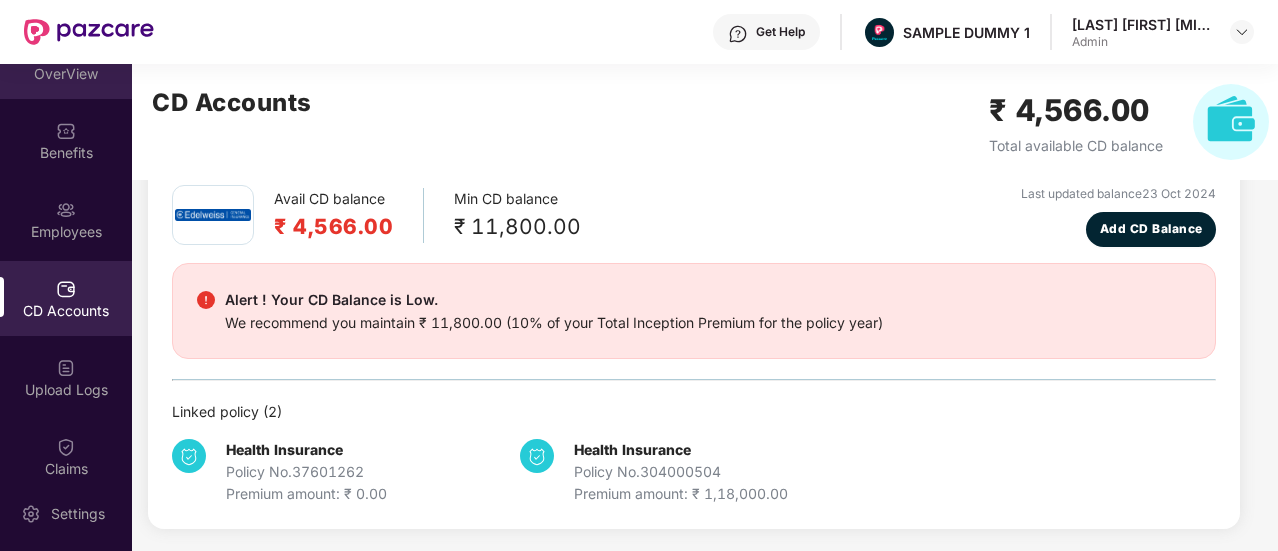 click on "OverView" at bounding box center [66, 74] 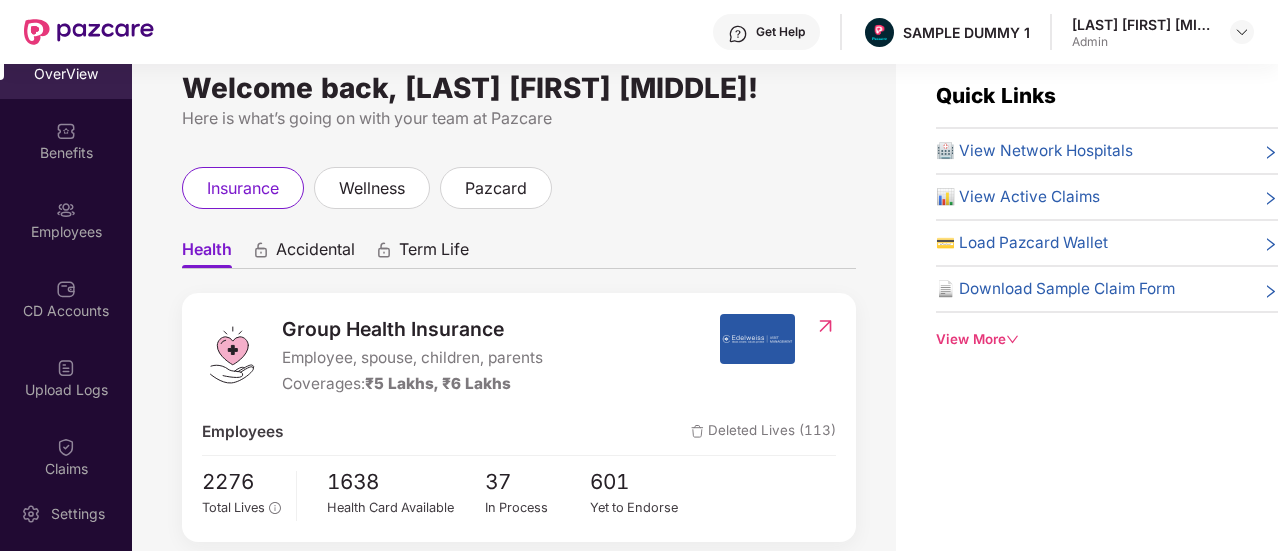scroll, scrollTop: 0, scrollLeft: 0, axis: both 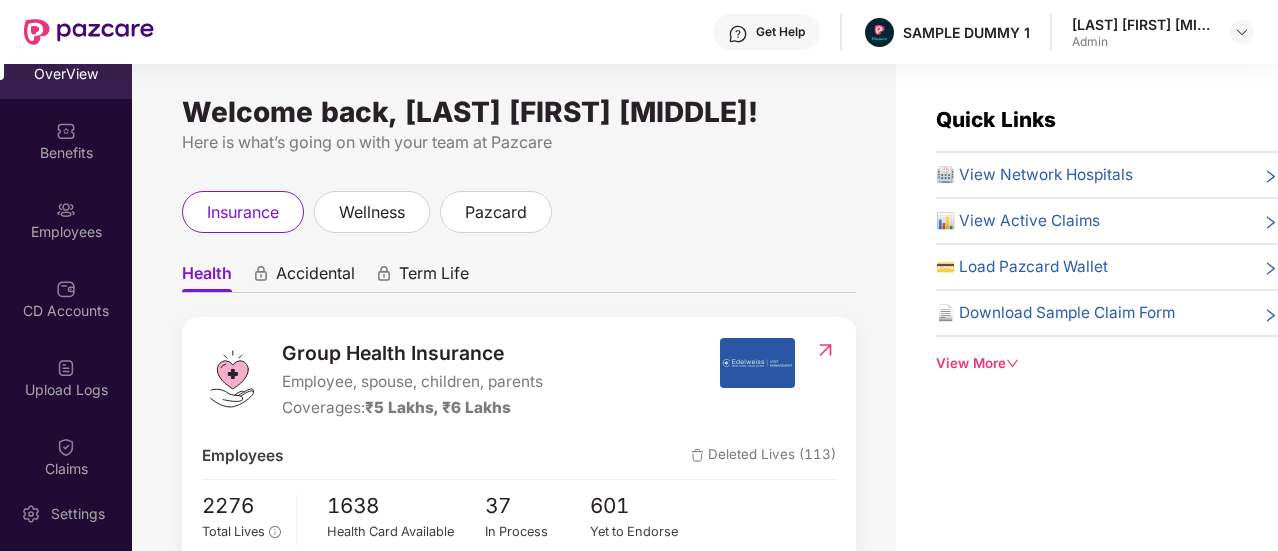 click on "Welcome back, [LAST] [FIRST] [MIDDLE]! Here is what’s going on with your team at Pazcare insurance wellness pazcard Health Accidental Term Life Group Health Insurance Employee, spouse, children, parents Coverages: ₹5 Lakhs, ₹6 Lakhs Employees Deleted Lives (113) 2276 Total Lives 1638 Health Card Available 37 In Process 601 Yet to Endorse Premium ₹1,18,000 Total Paid Premium Low CD Balance Update CD ₹4,566 Available CD Balance Claim Update Total Claims Raised 51 *Last updated on [TIME], [DATE] Initiated Claims (16) In Process 0 Approved 1 IR Raised 0 Rejected 2 Settled 2 Closed 11 Uninitiated Claims (35)" at bounding box center (514, 319) 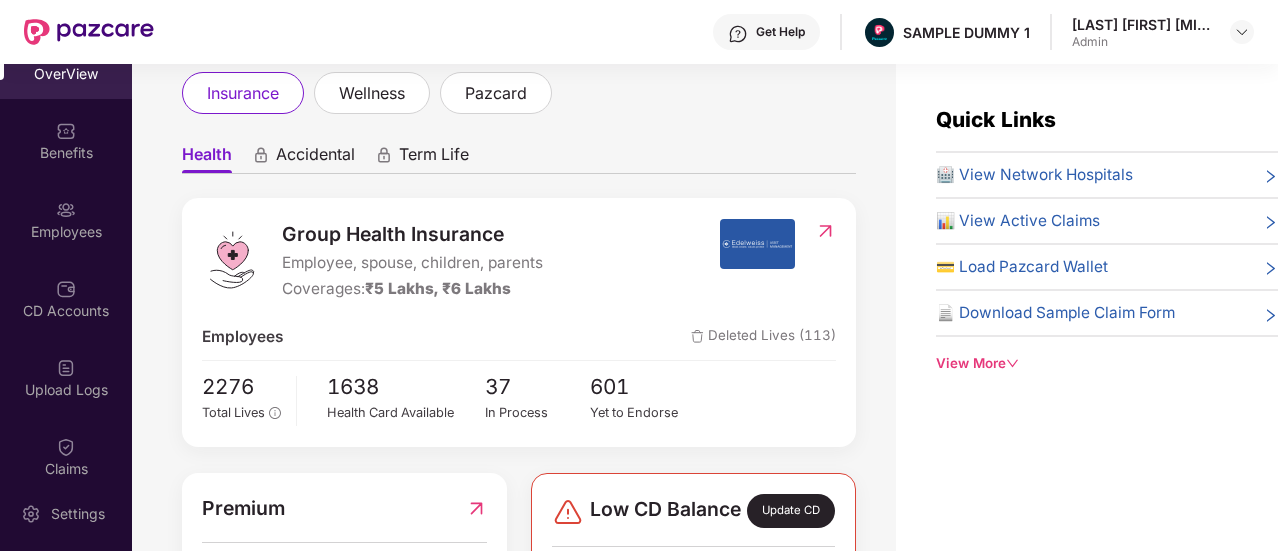 scroll, scrollTop: 120, scrollLeft: 0, axis: vertical 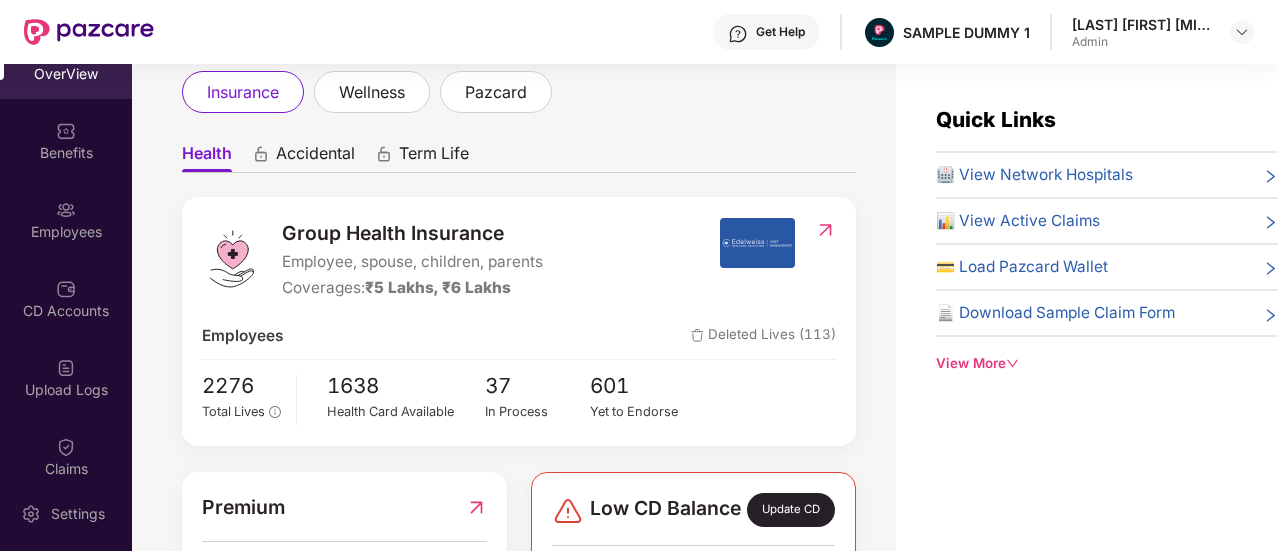 click on "Welcome back, [LAST] [FIRST] [MIDDLE]! Here is what’s going on with your team at Pazcare insurance wellness pazcard Health Accidental Term Life Group Health Insurance Employee, spouse, children, parents Coverages: ₹5 Lakhs, ₹6 Lakhs Employees Deleted Lives (113) 2276 Total Lives 1638 Health Card Available 37 In Process 601 Yet to Endorse Premium ₹1,18,000 Total Paid Premium Low CD Balance Update CD ₹4,566 Available CD Balance Claim Update Total Claims Raised 51 *Last updated on [TIME], [DATE] Initiated Claims (16) In Process 0 Approved 1 IR Raised 0 Rejected 2 Settled 2 Closed 11 Uninitiated Claims (35)" at bounding box center (514, 319) 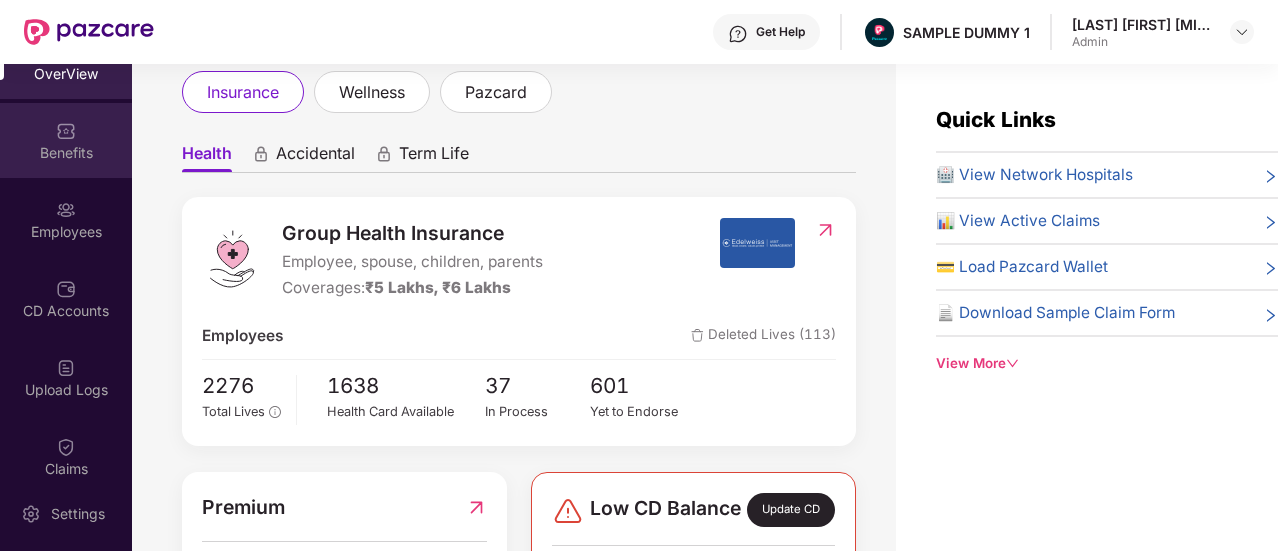 click on "Benefits" at bounding box center (66, 140) 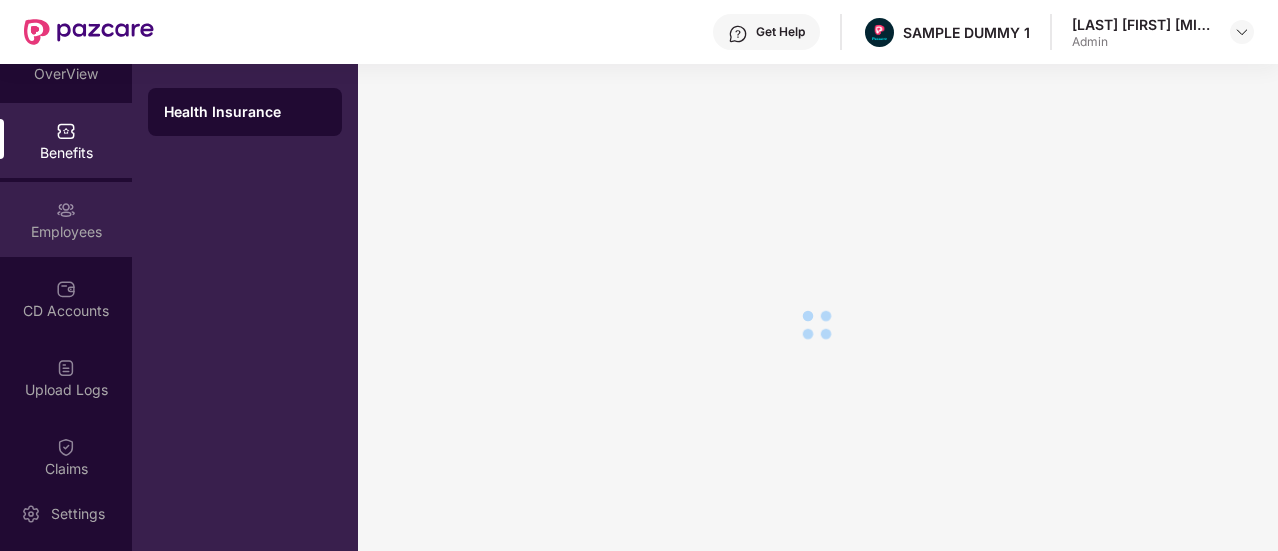 click at bounding box center [66, 210] 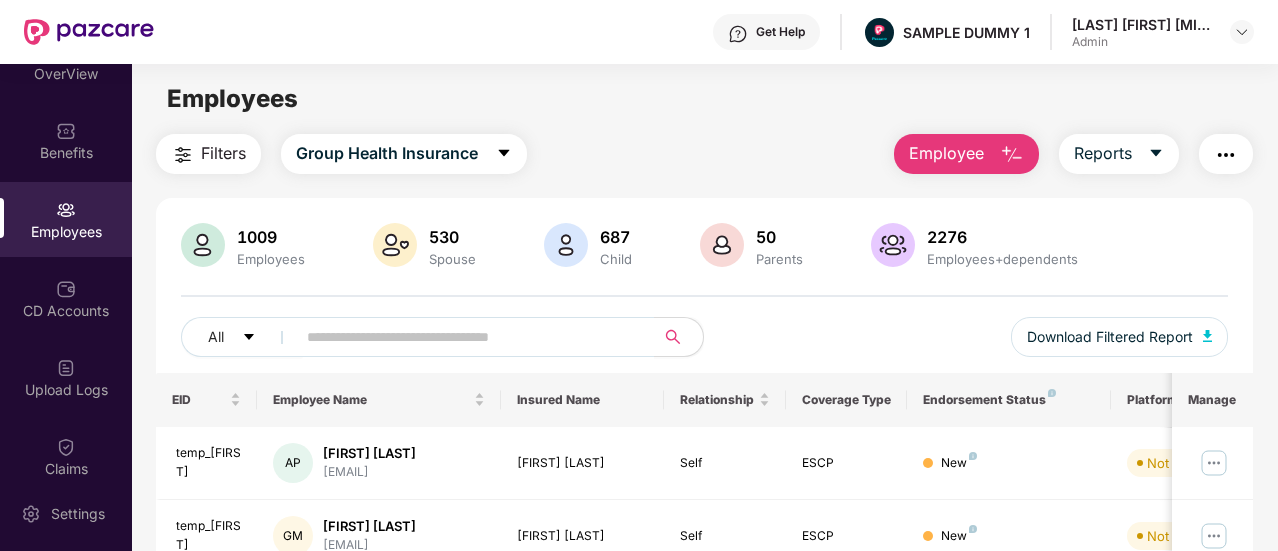 click on "Employee" at bounding box center [946, 153] 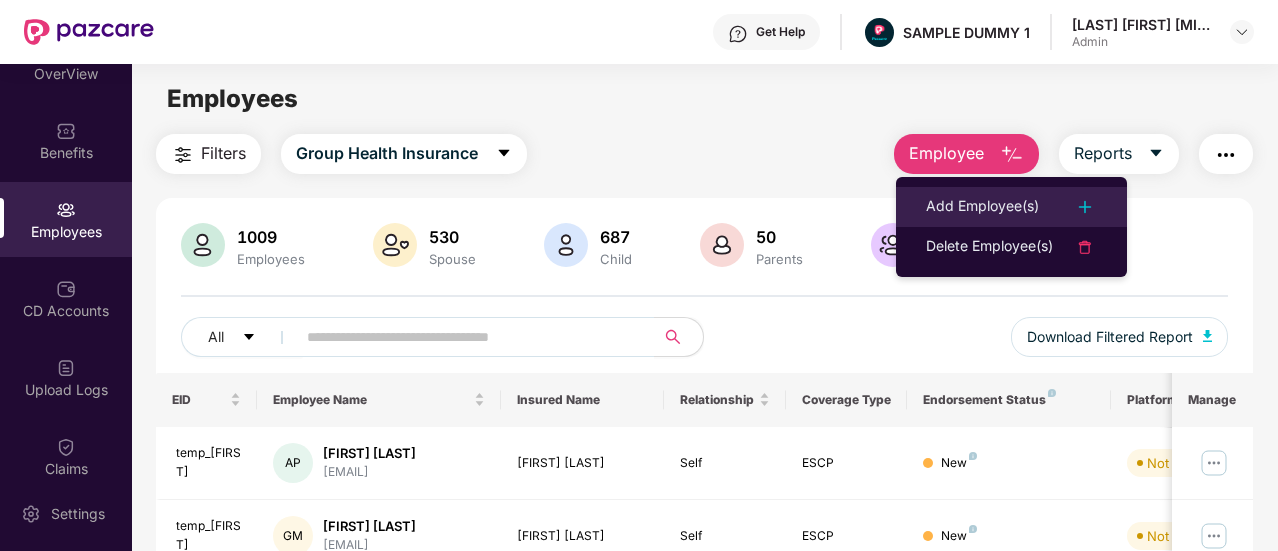 click on "Add Employee(s)" at bounding box center [982, 207] 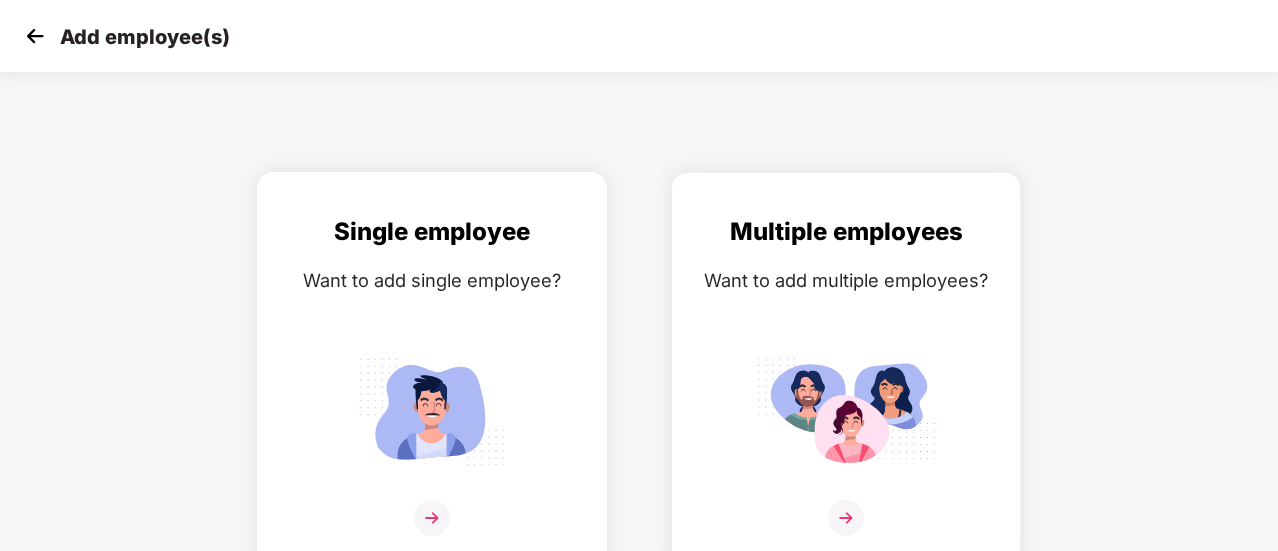 click at bounding box center [432, 411] 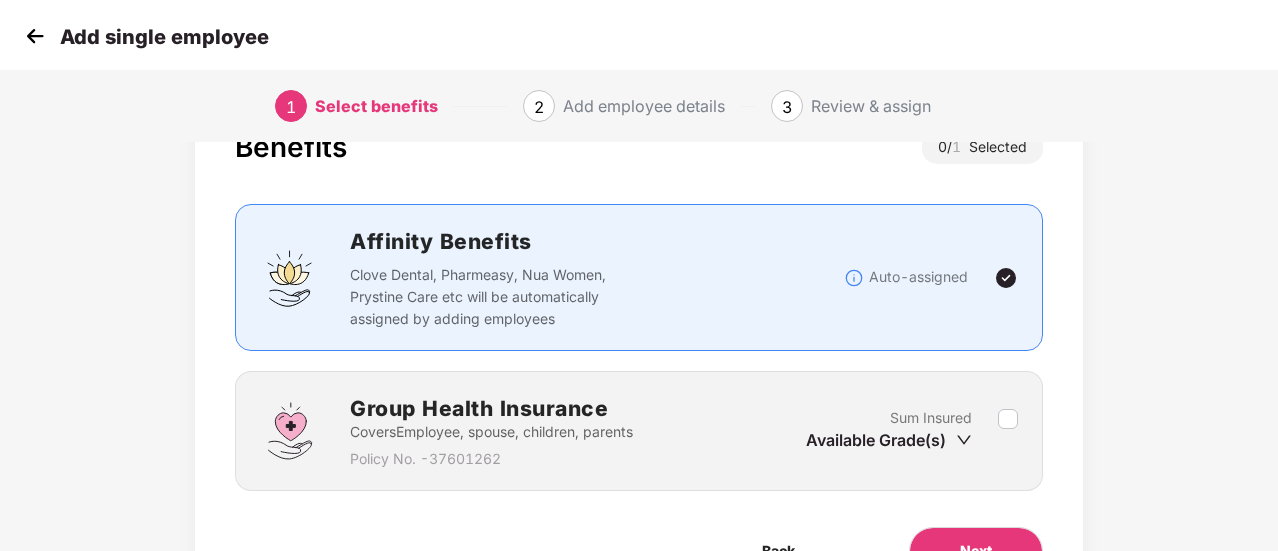 scroll, scrollTop: 186, scrollLeft: 0, axis: vertical 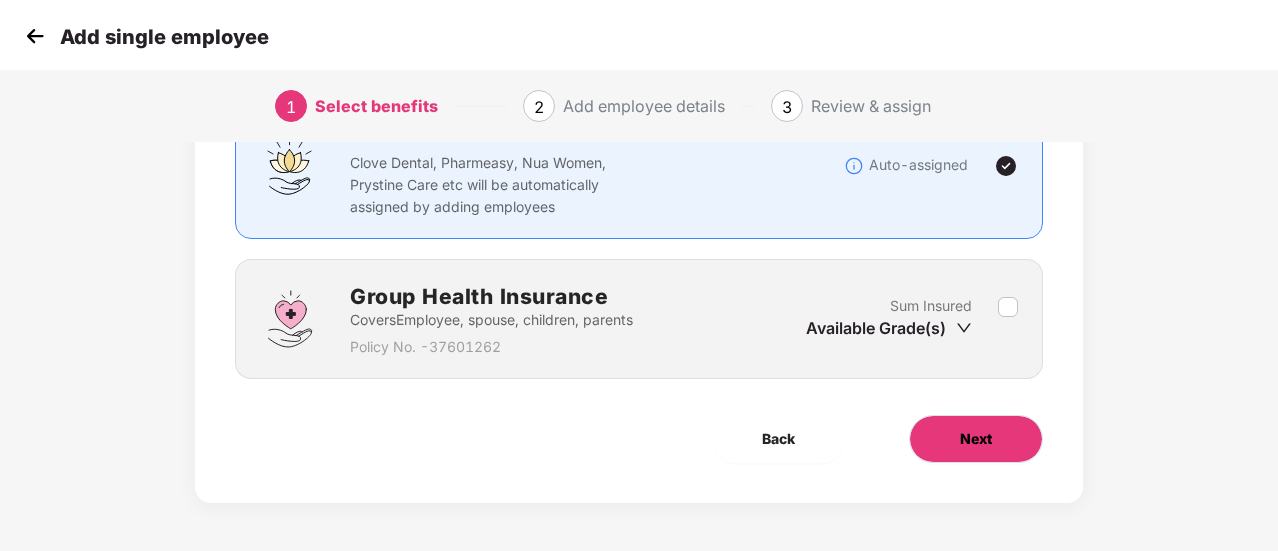 click on "Next" at bounding box center [976, 439] 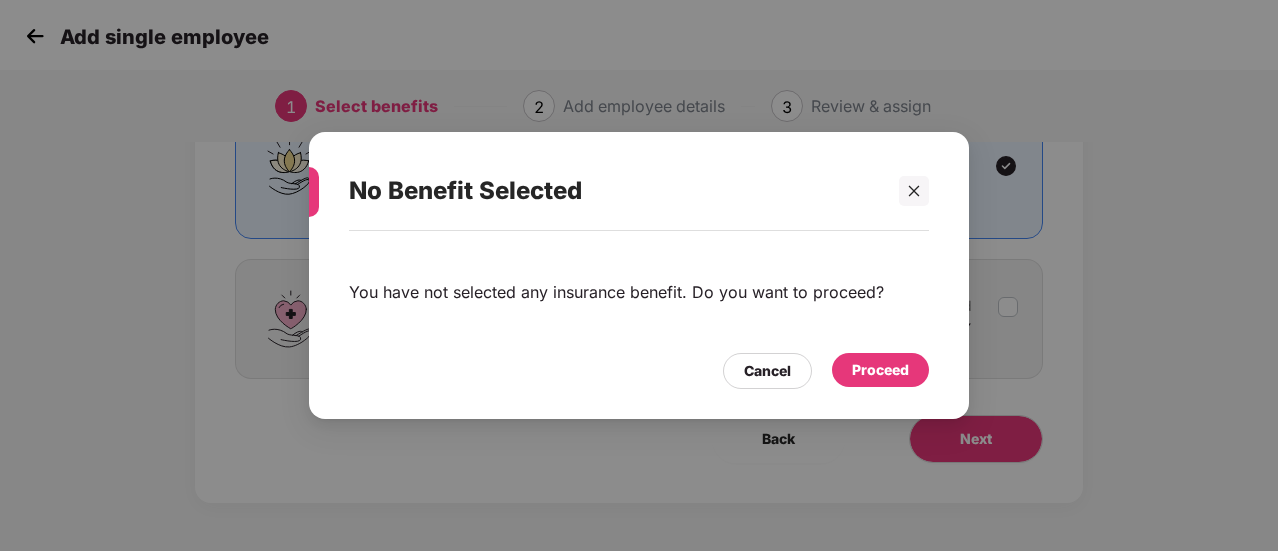 click on "Proceed" at bounding box center (880, 370) 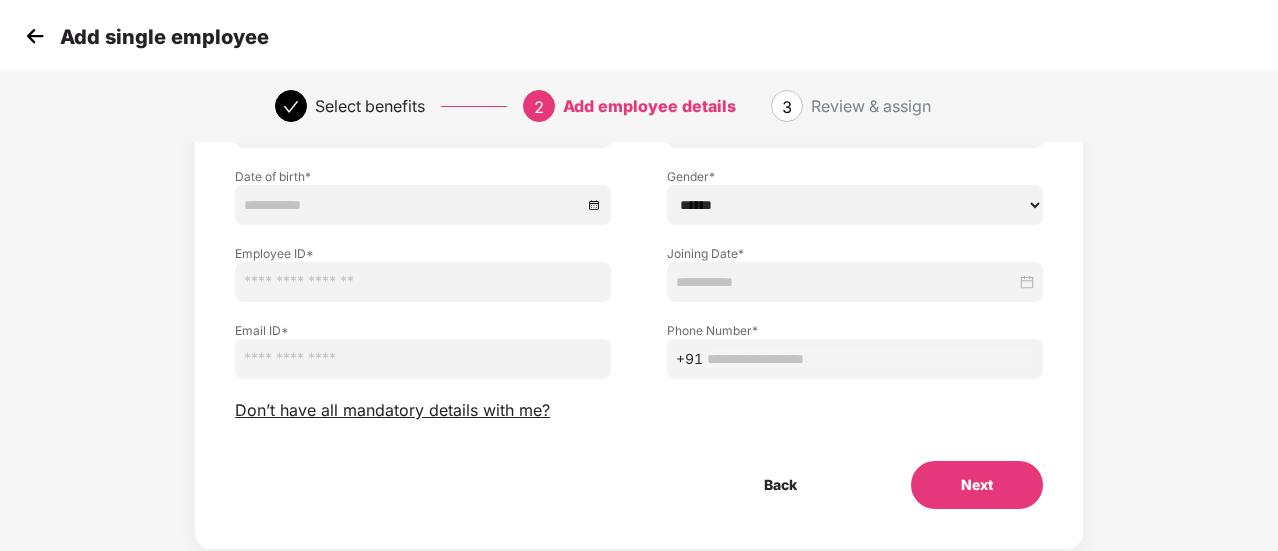scroll, scrollTop: 250, scrollLeft: 0, axis: vertical 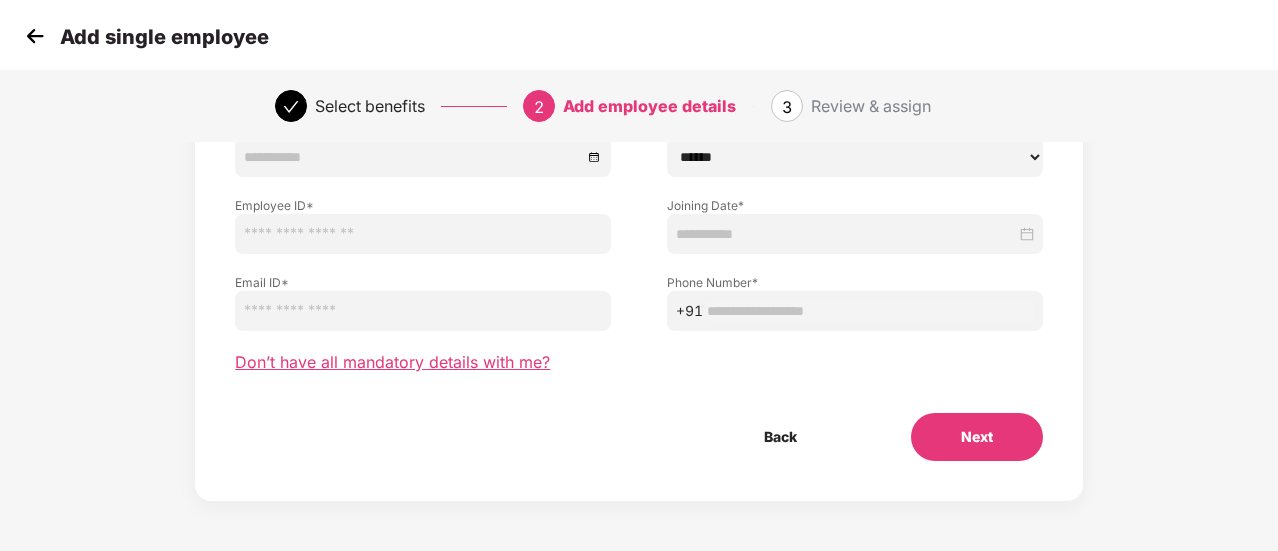 click on "Don’t have all mandatory details with me?" at bounding box center (392, 362) 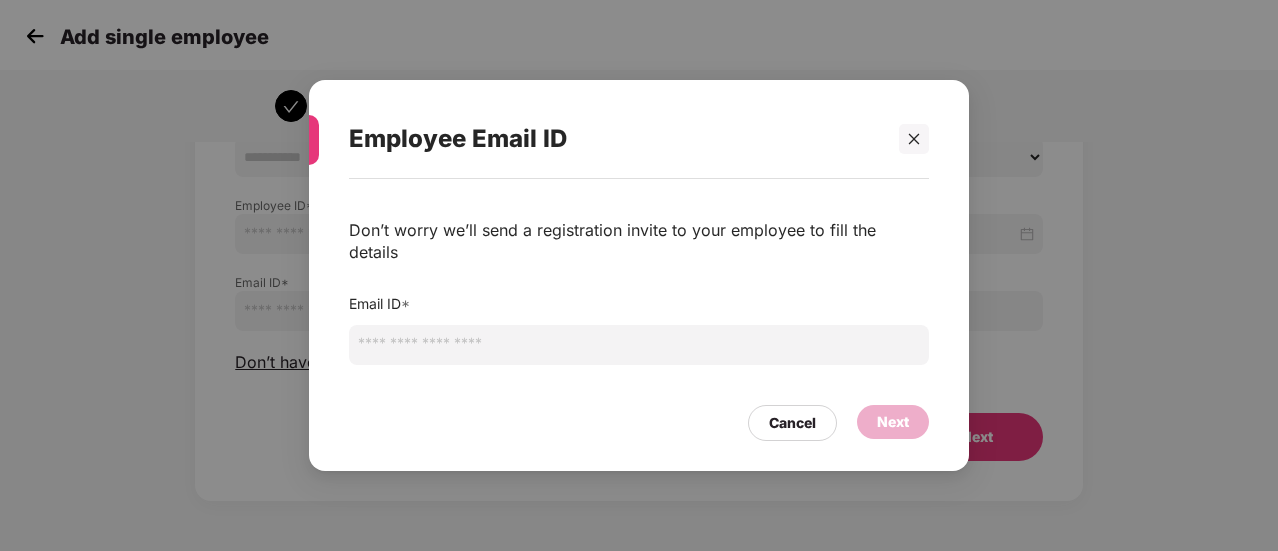 click at bounding box center (639, 345) 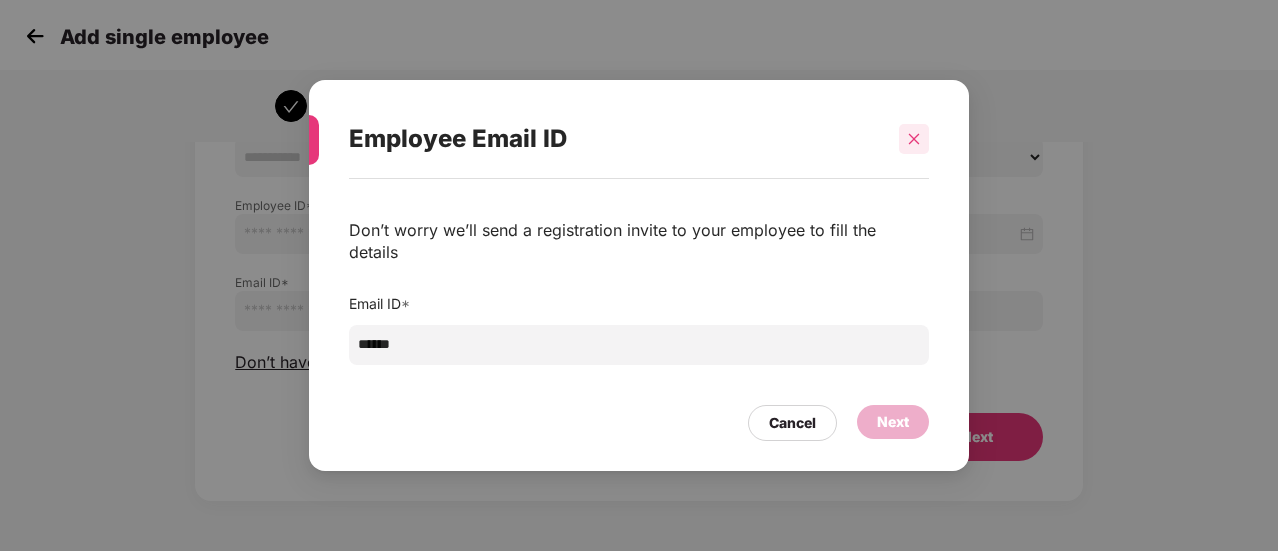 type on "******" 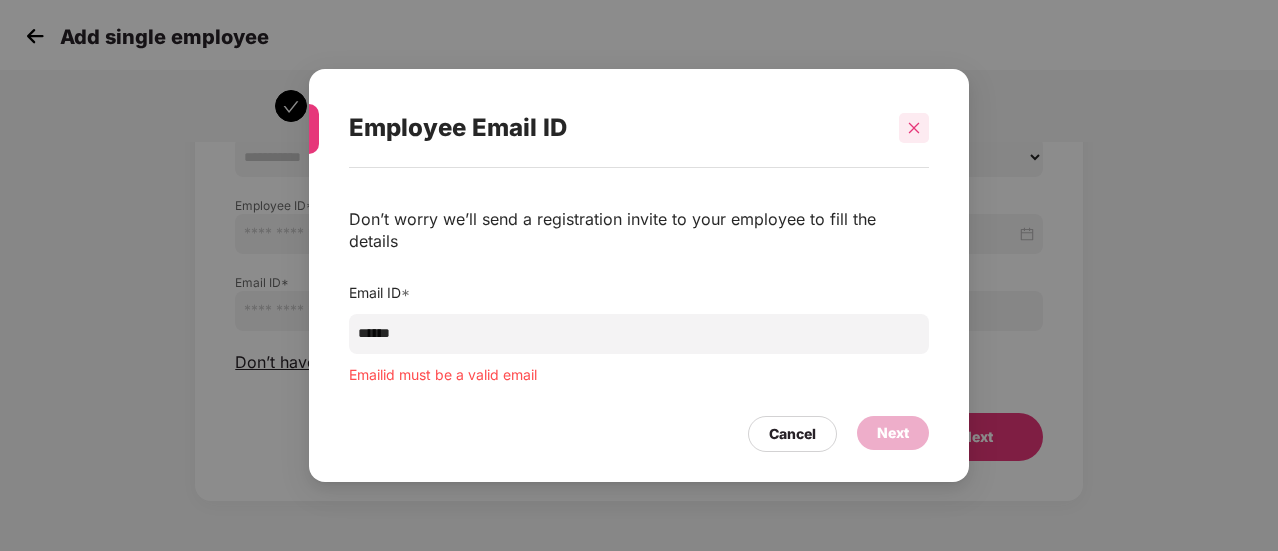 click at bounding box center (914, 128) 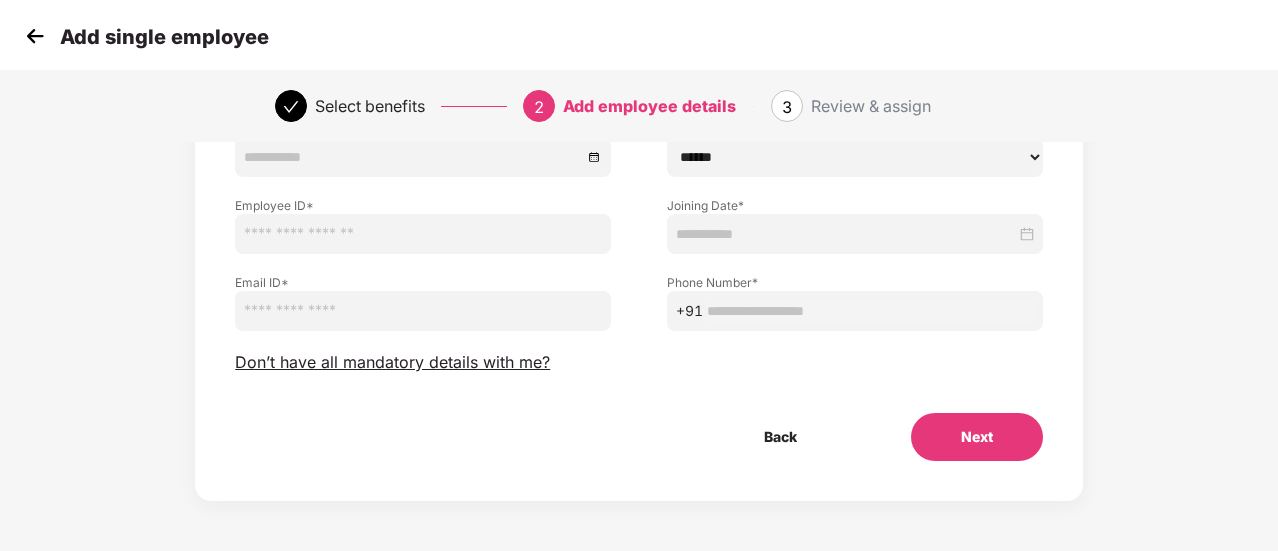click at bounding box center [35, 36] 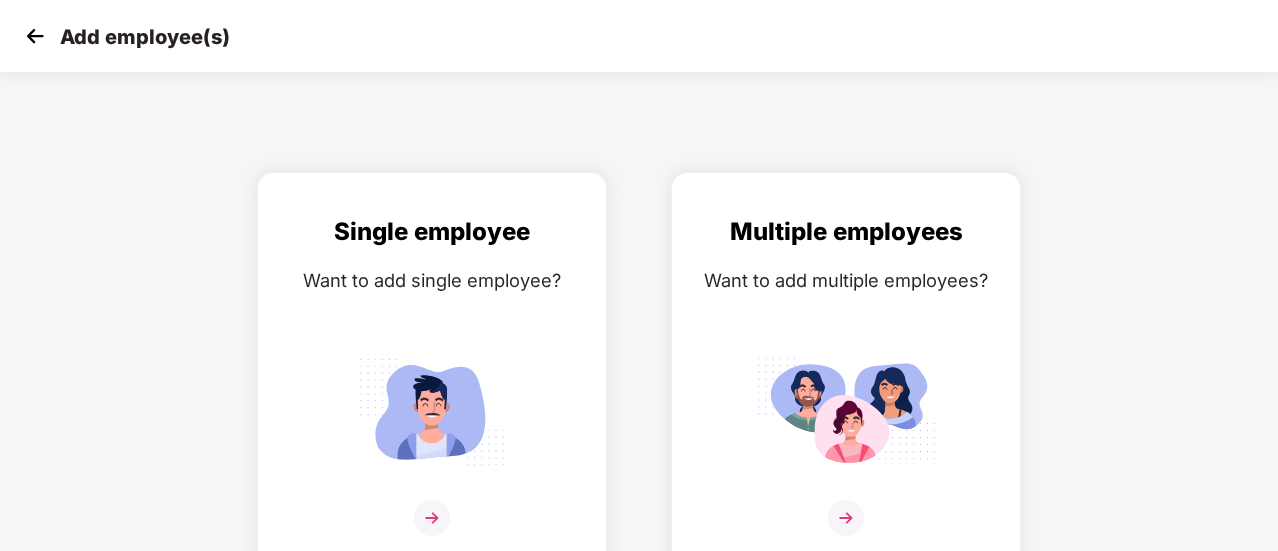 click at bounding box center (35, 36) 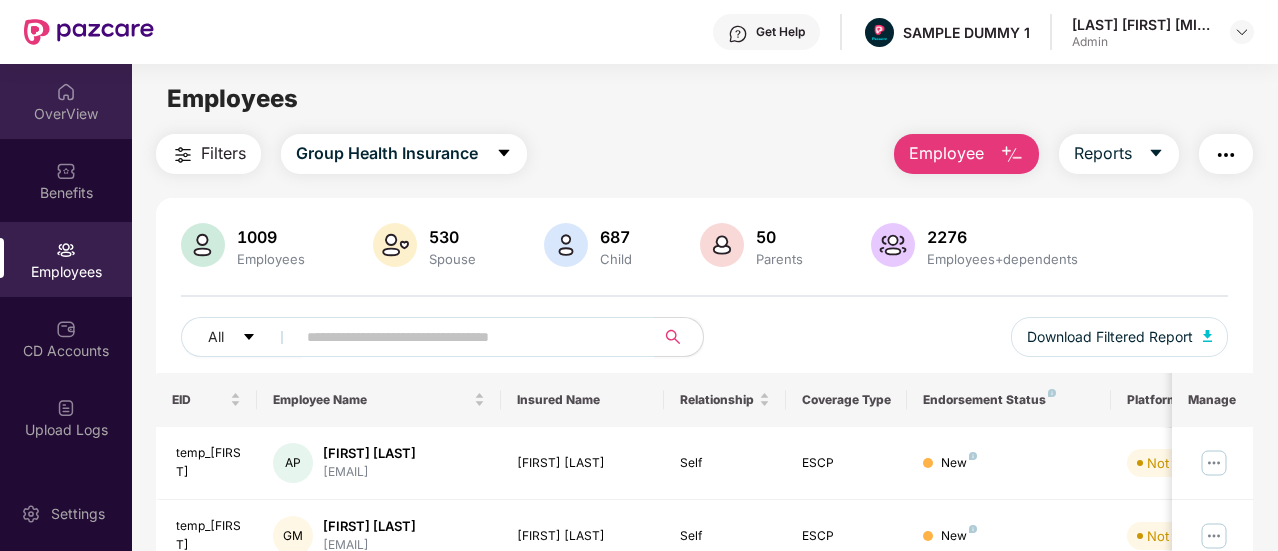 click on "OverView" at bounding box center [66, 114] 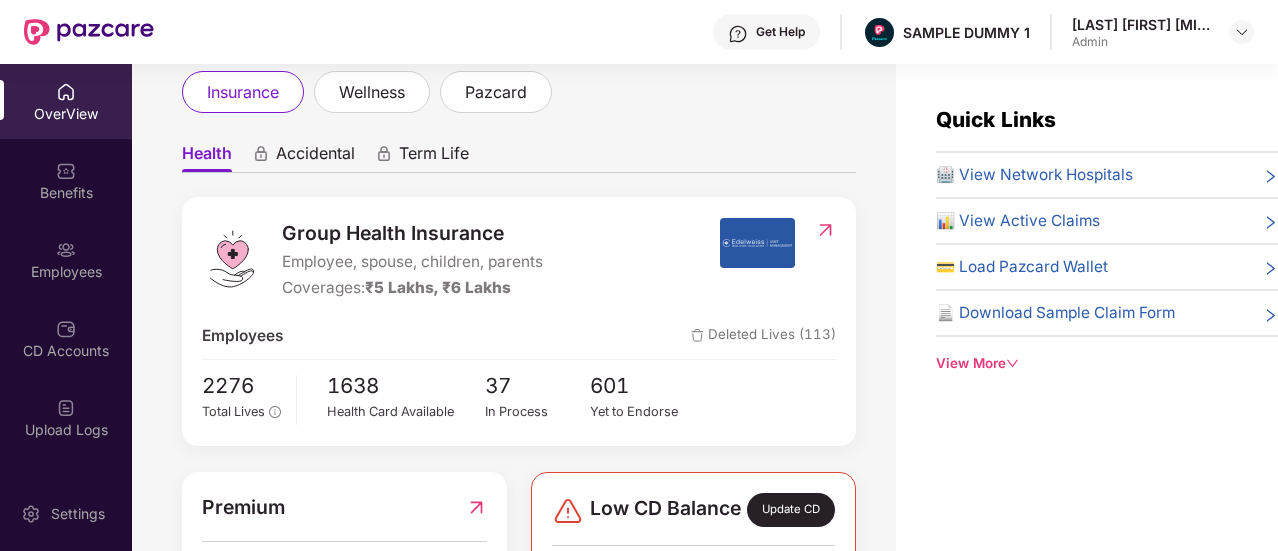 scroll, scrollTop: 160, scrollLeft: 0, axis: vertical 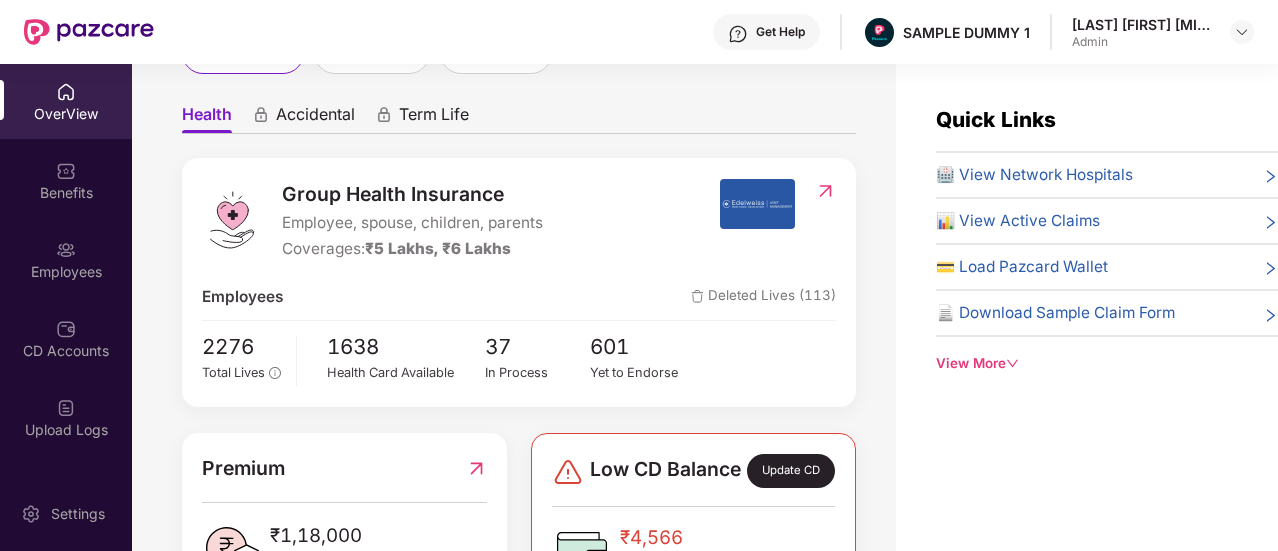 click on "Welcome back, [LAST] [FIRST] [MIDDLE]! Here is what’s going on with your team at Pazcare insurance wellness pazcard Health Accidental Term Life Group Health Insurance Employee, spouse, children, parents Coverages: ₹5 Lakhs, ₹6 Lakhs Employees Deleted Lives (113) 2276 Total Lives 1638 Health Card Available 37 In Process 601 Yet to Endorse Premium ₹1,18,000 Total Paid Premium Low CD Balance Update CD ₹4,566 Available CD Balance Claim Update Total Claims Raised 51 *Last updated on [TIME], [DATE] Initiated Claims (16) In Process 0 Approved 1 IR Raised 0 Rejected 2 Settled 2 Closed 11 Uninitiated Claims (35)" at bounding box center (514, 319) 